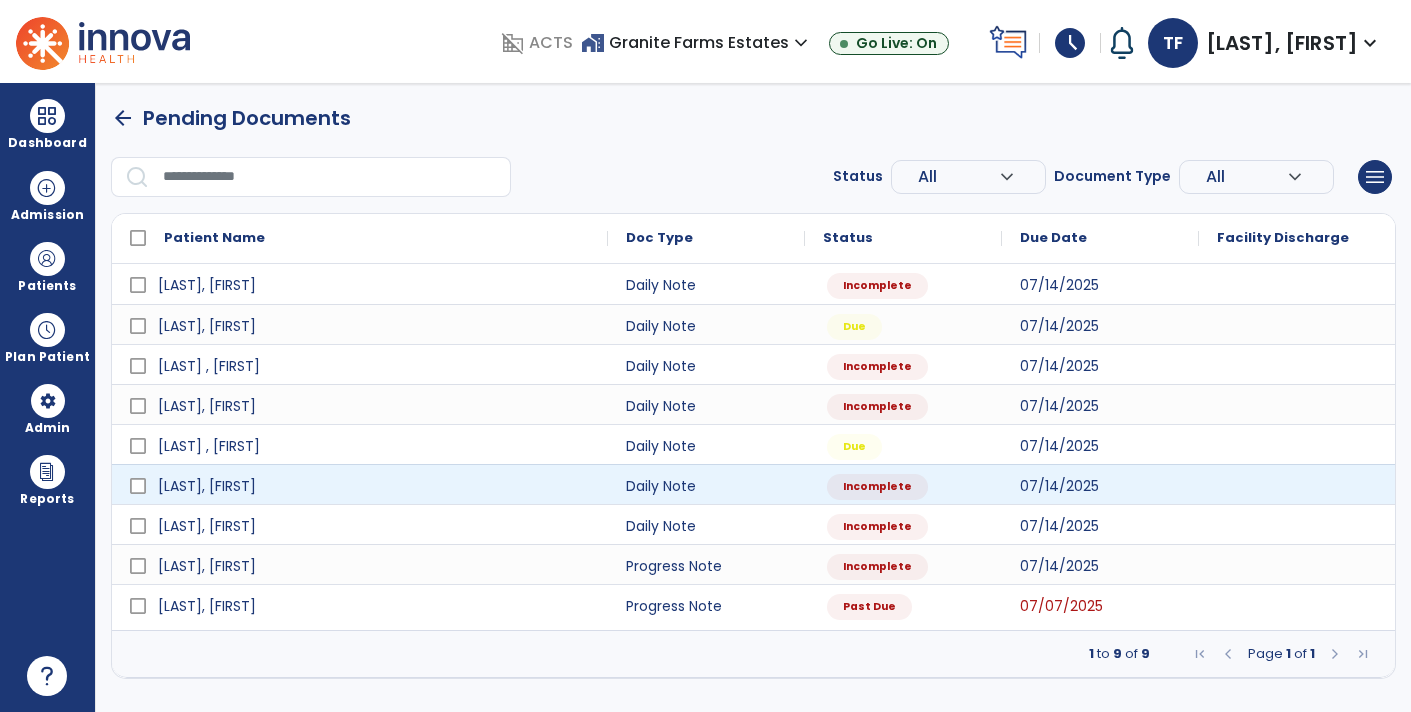 scroll, scrollTop: 0, scrollLeft: 0, axis: both 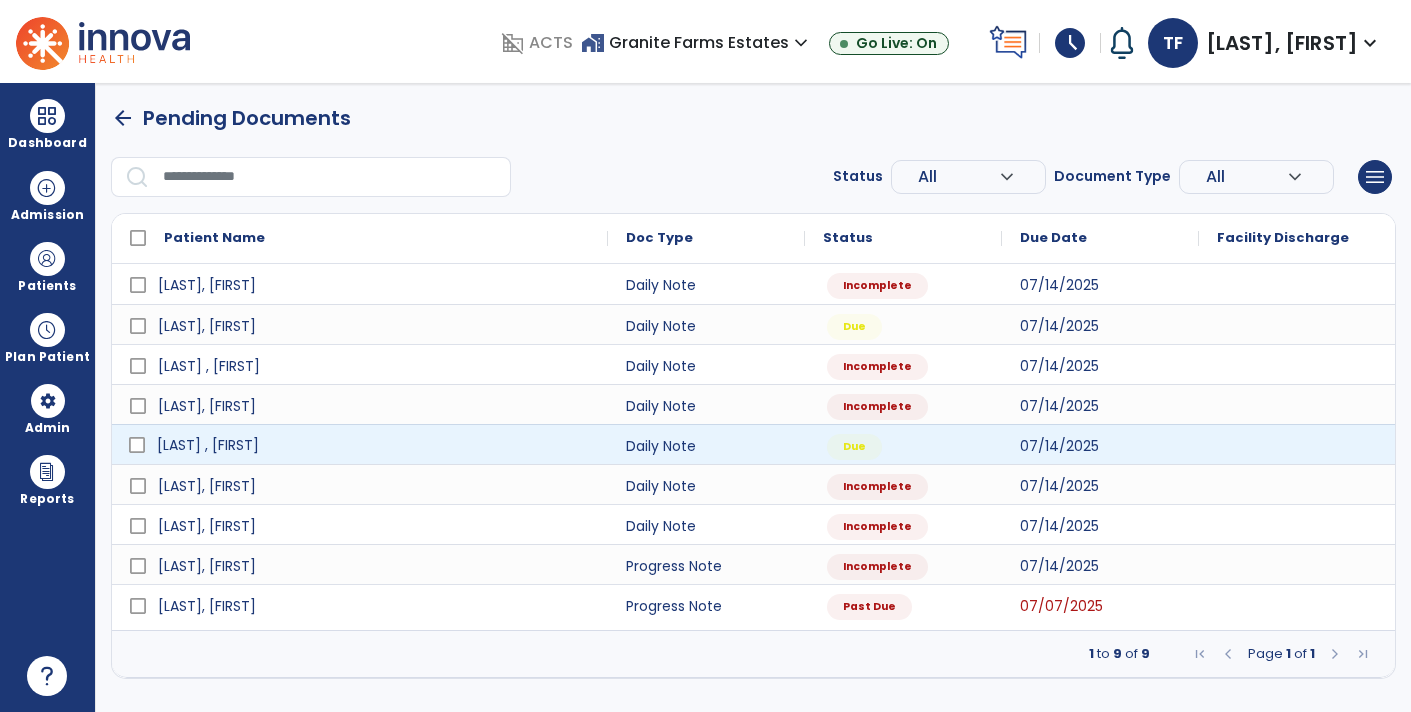 click on "[LAST] , [FIRST]" at bounding box center (374, 445) 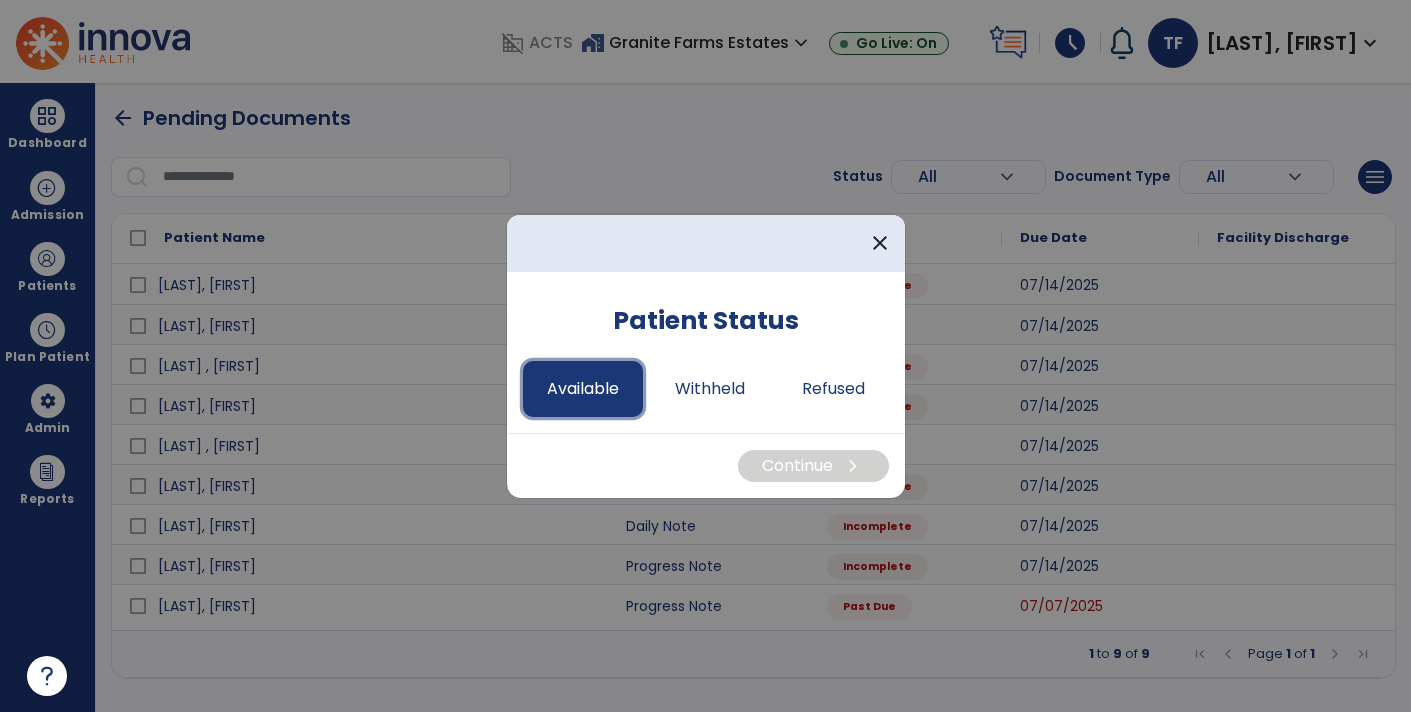 click on "Available" at bounding box center (583, 389) 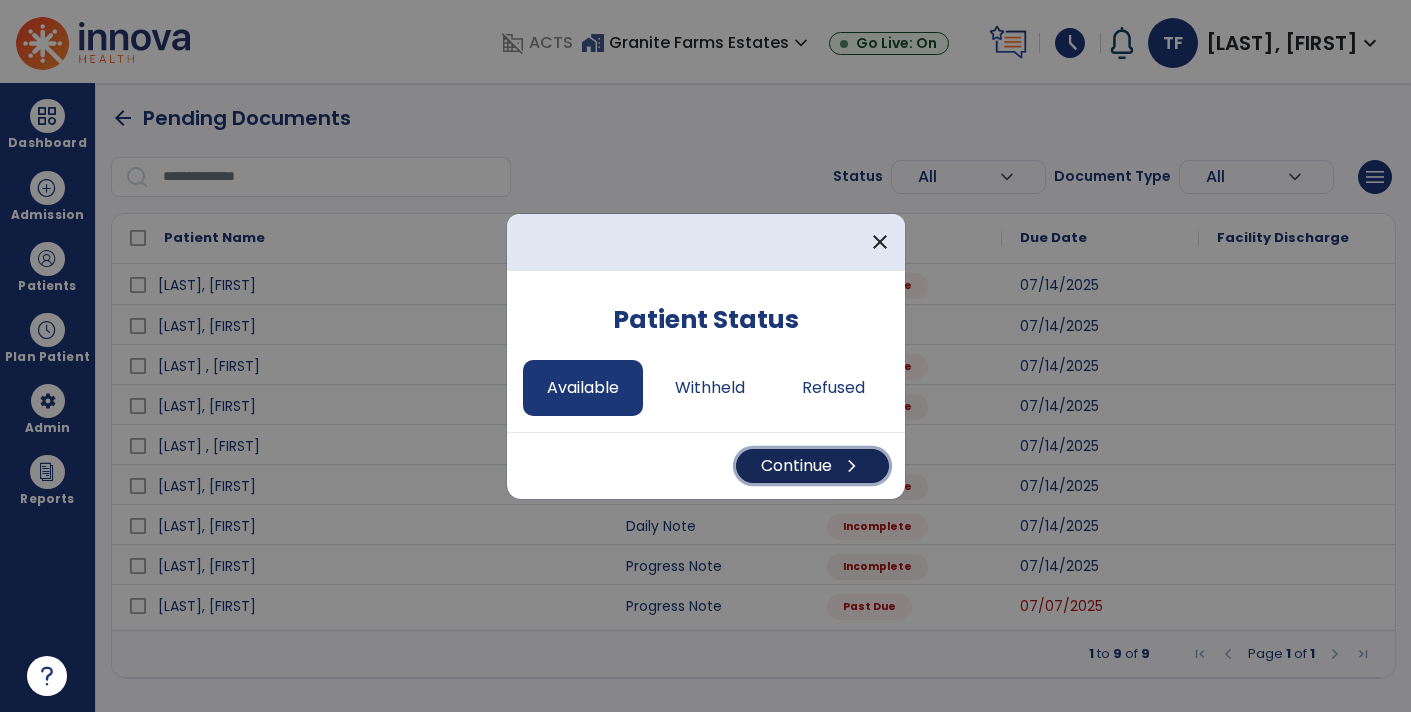 click on "Continue   chevron_right" at bounding box center [812, 466] 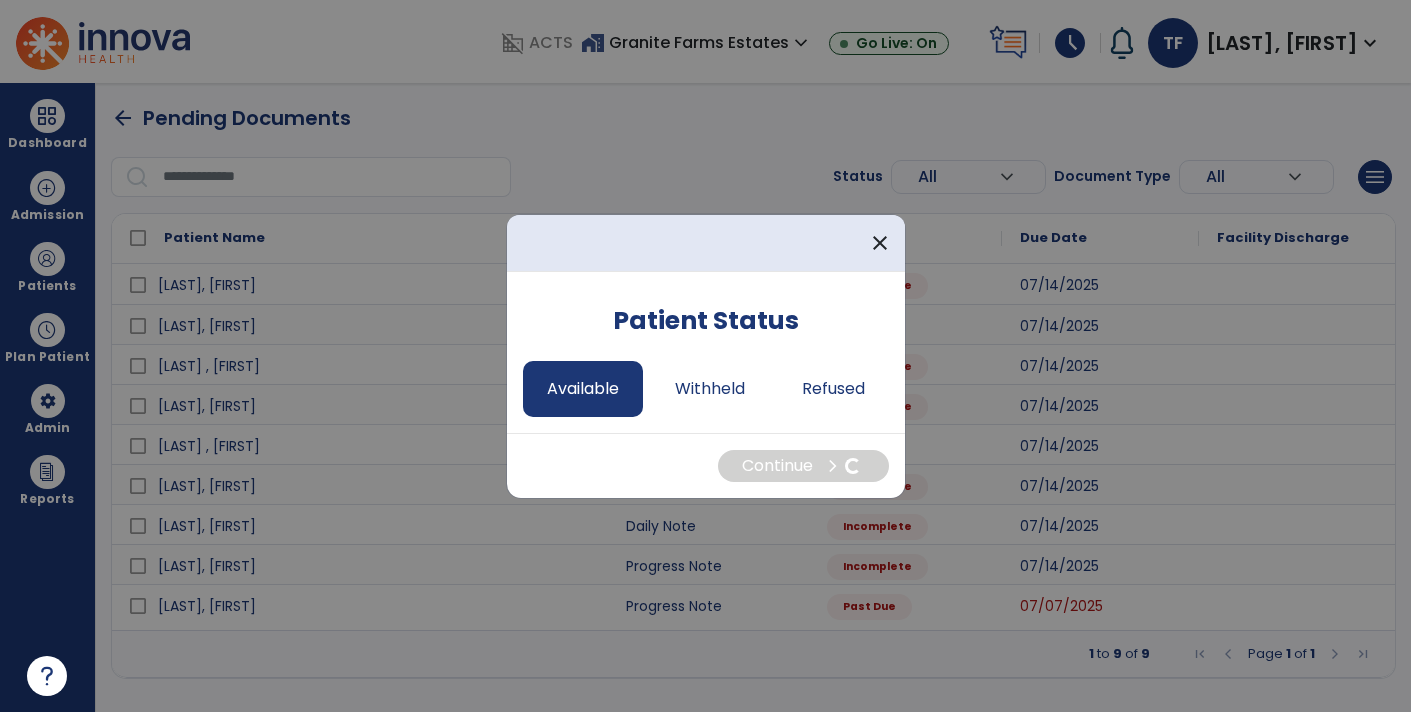 select on "*" 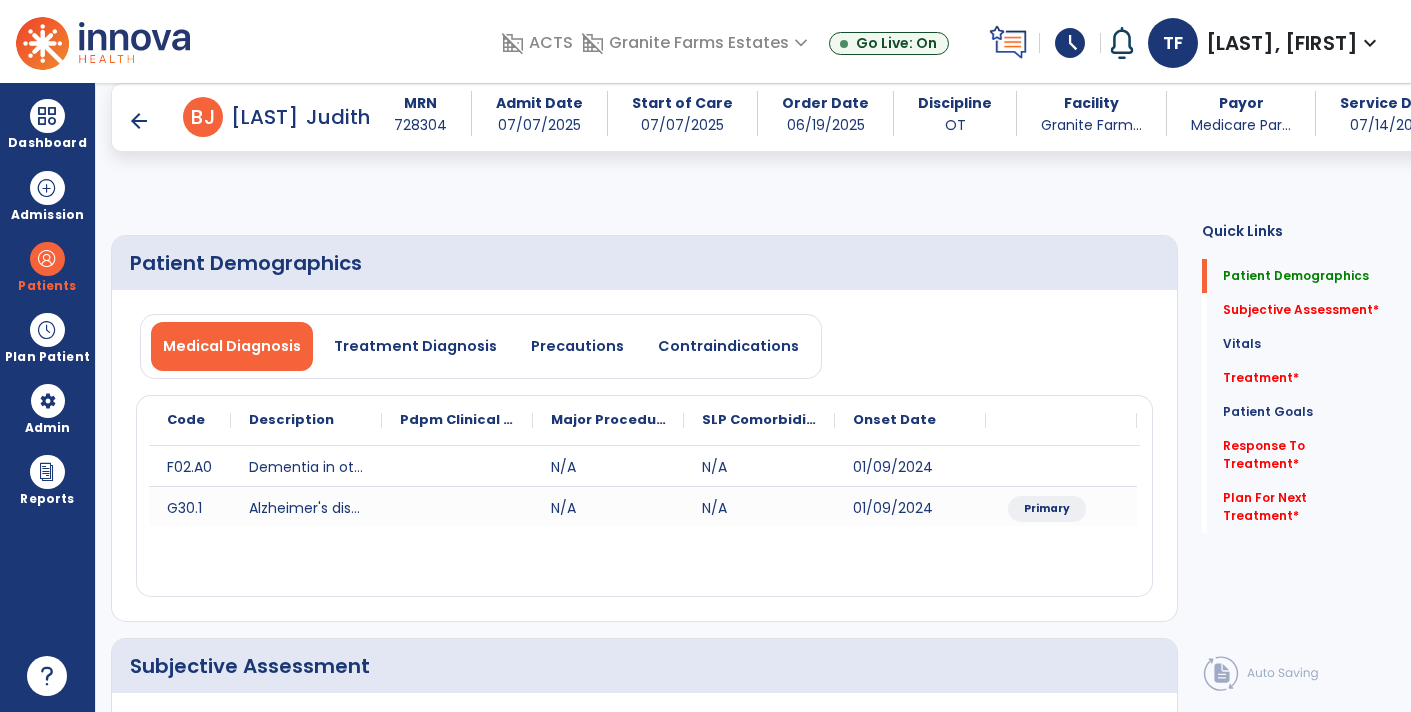 scroll, scrollTop: 330, scrollLeft: 0, axis: vertical 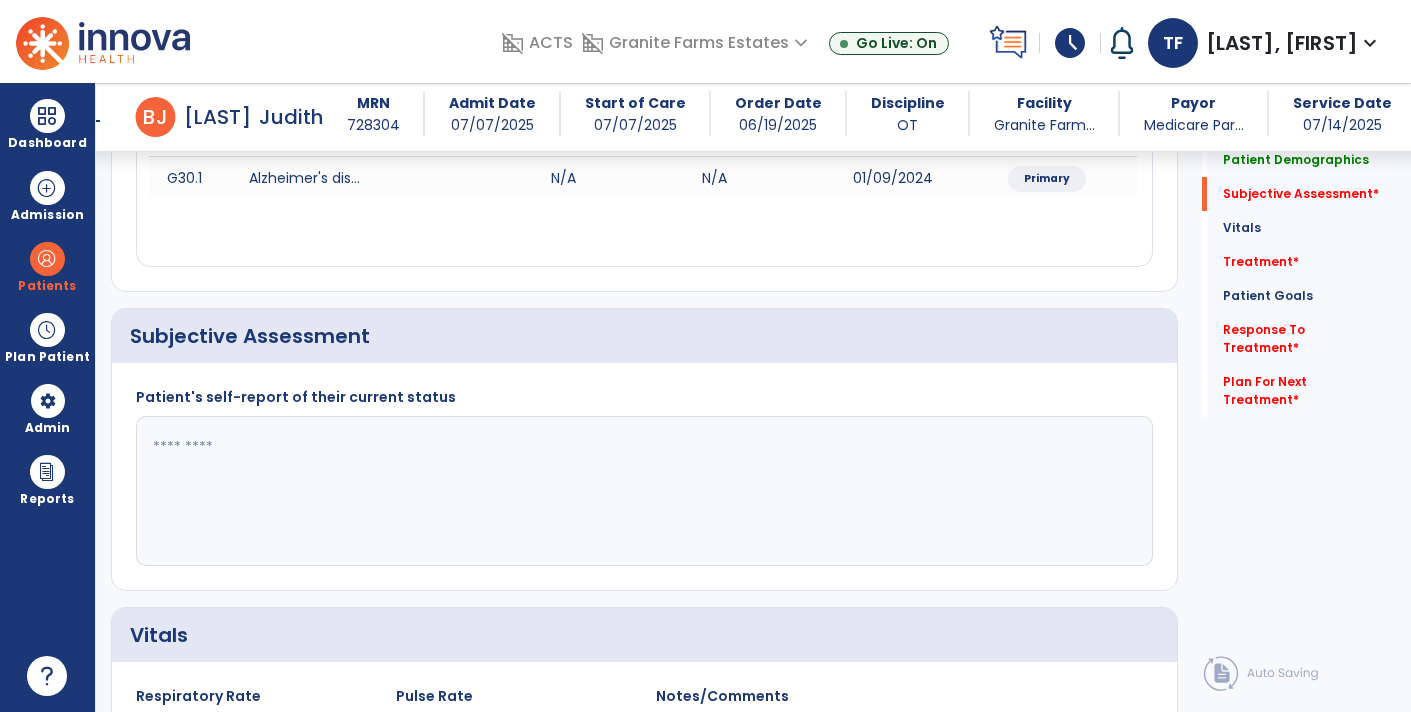 click 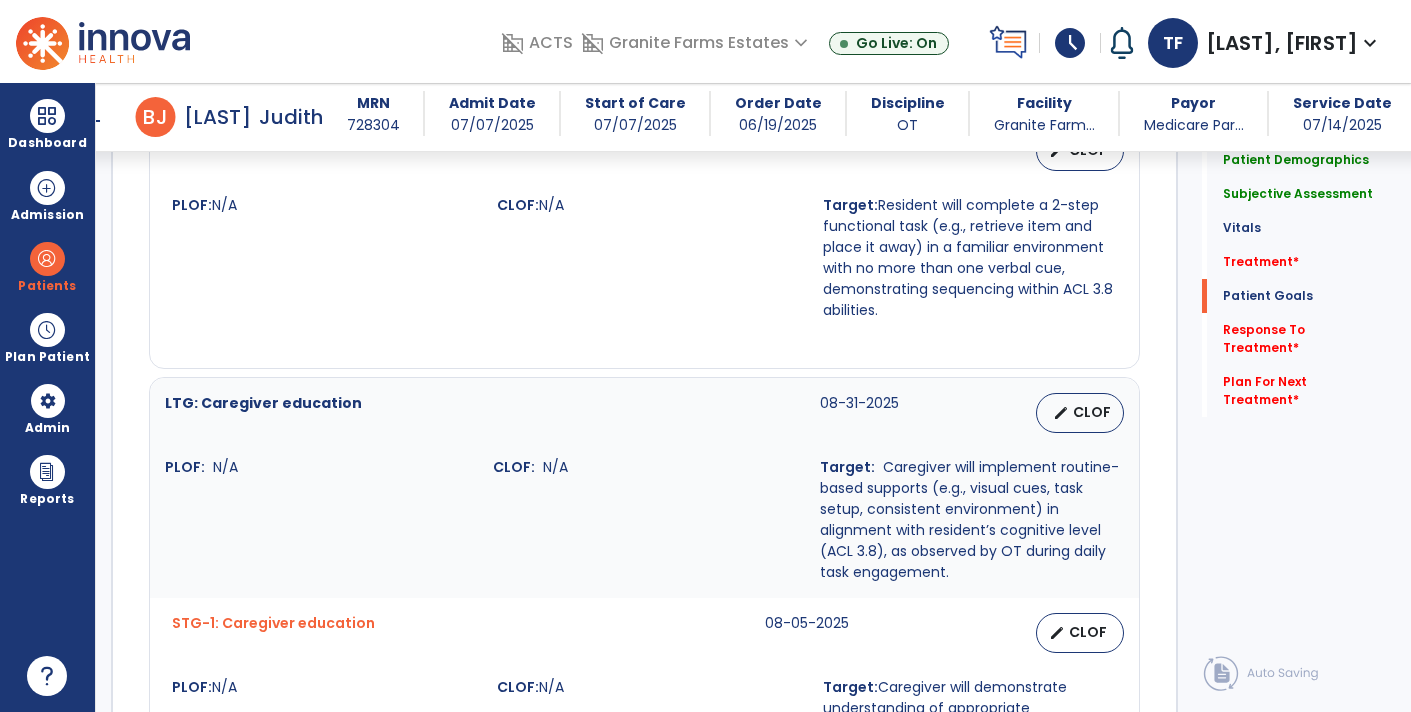 scroll, scrollTop: 2417, scrollLeft: 0, axis: vertical 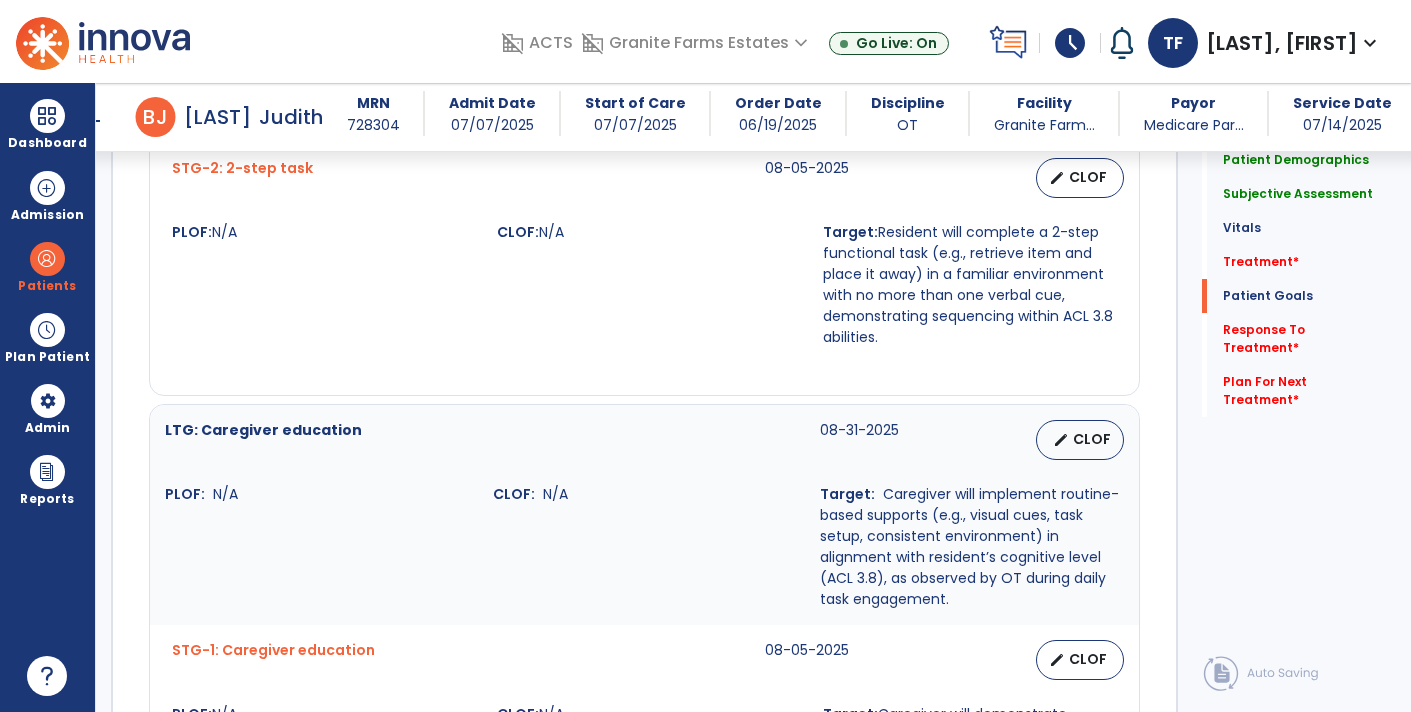 type on "**********" 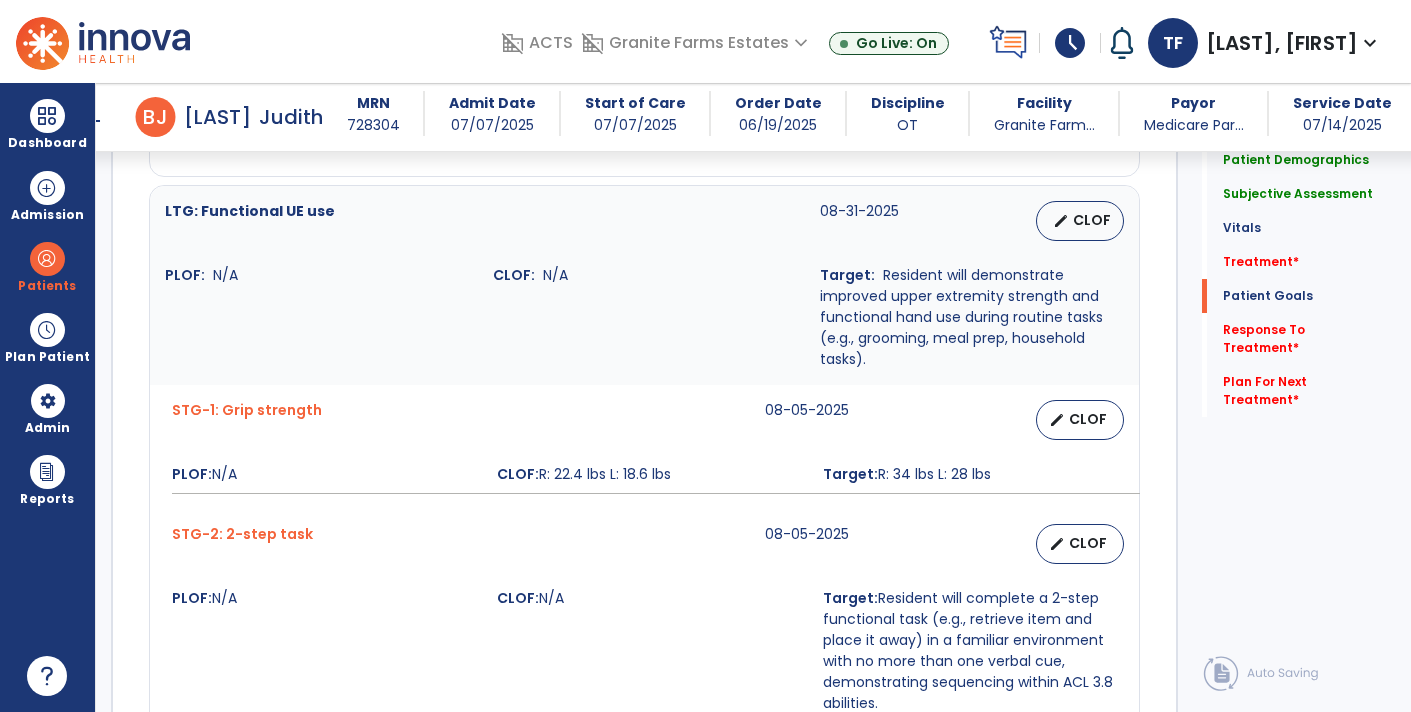 scroll, scrollTop: 2039, scrollLeft: 0, axis: vertical 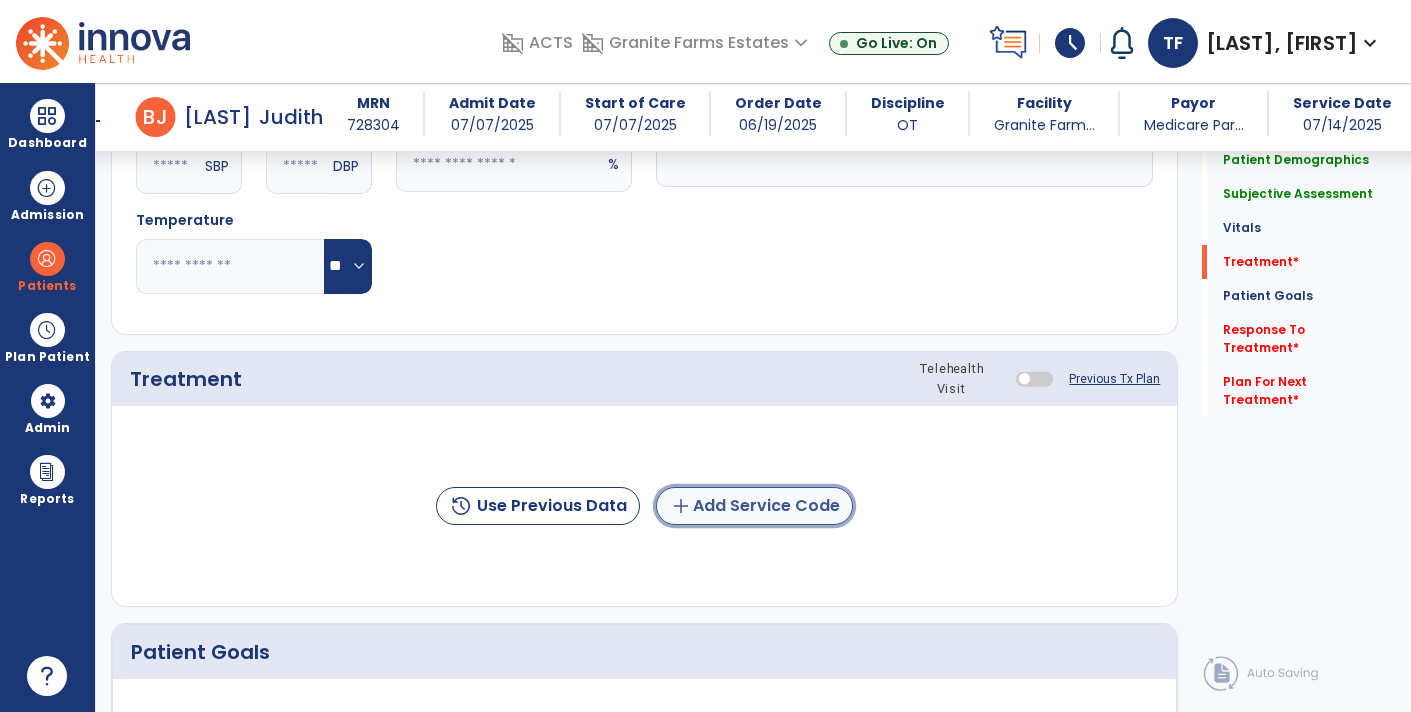 click on "add  Add Service Code" 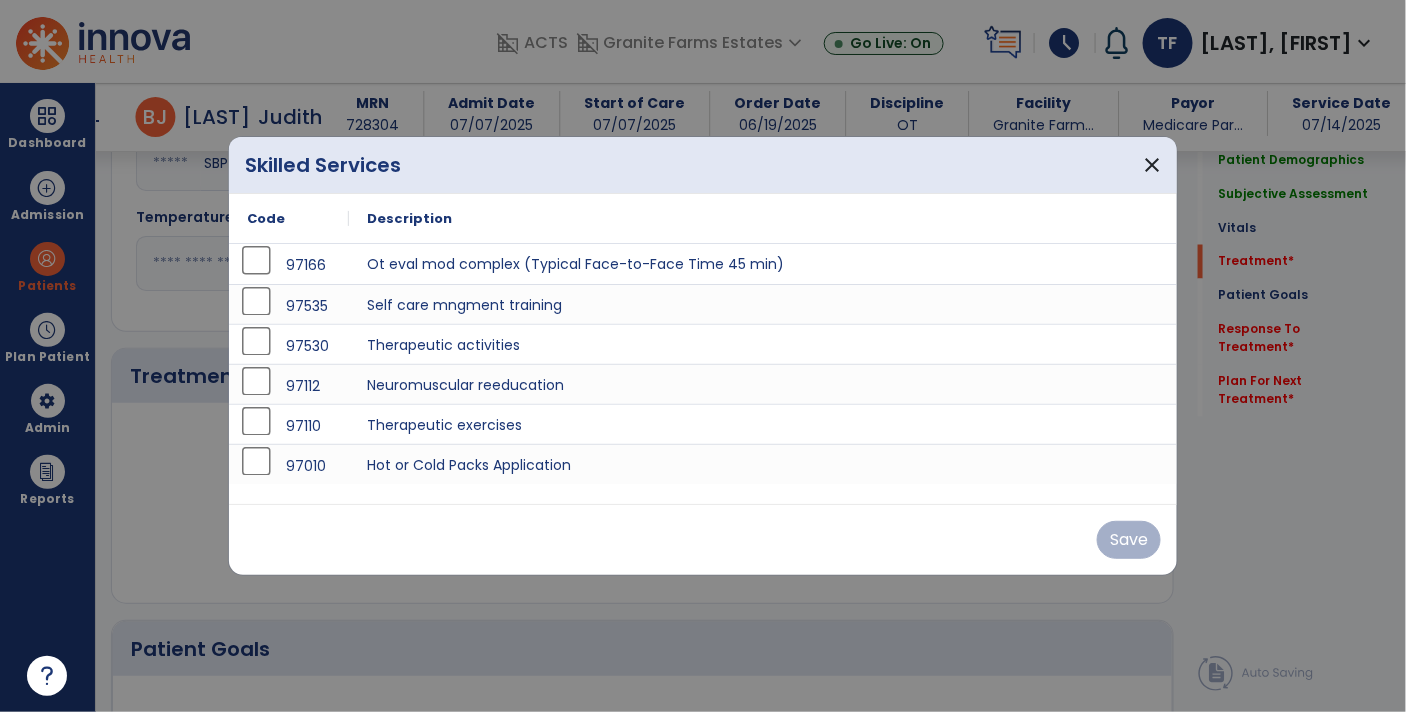 scroll, scrollTop: 1008, scrollLeft: 0, axis: vertical 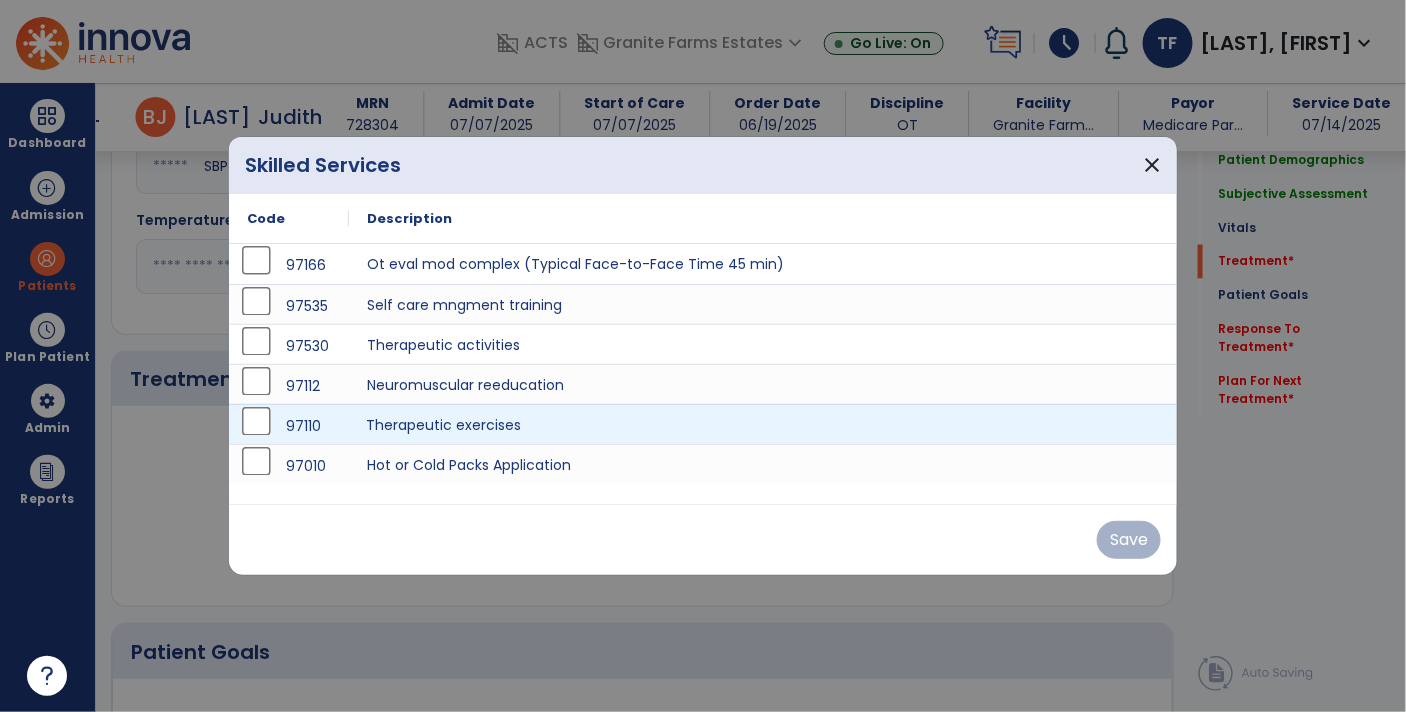 click on "Therapeutic exercises" at bounding box center (763, 424) 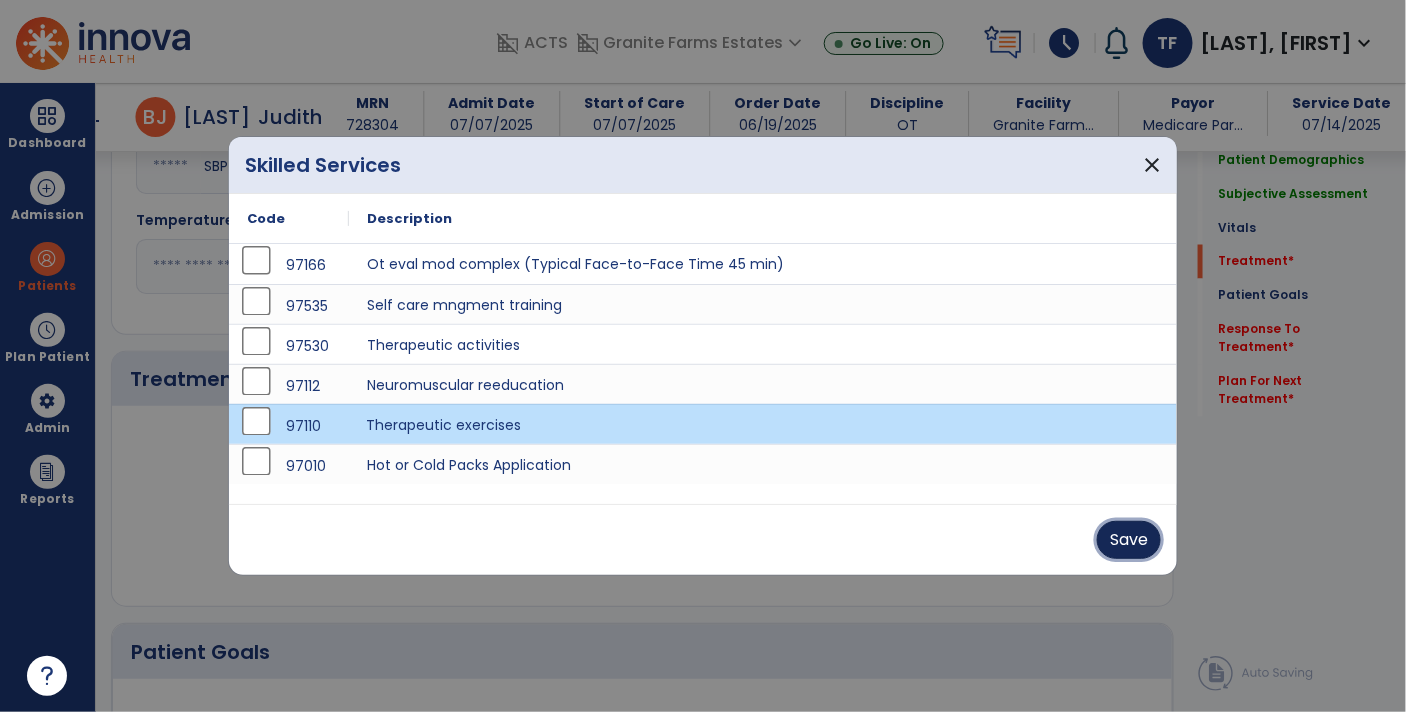 click on "Save" at bounding box center [1129, 540] 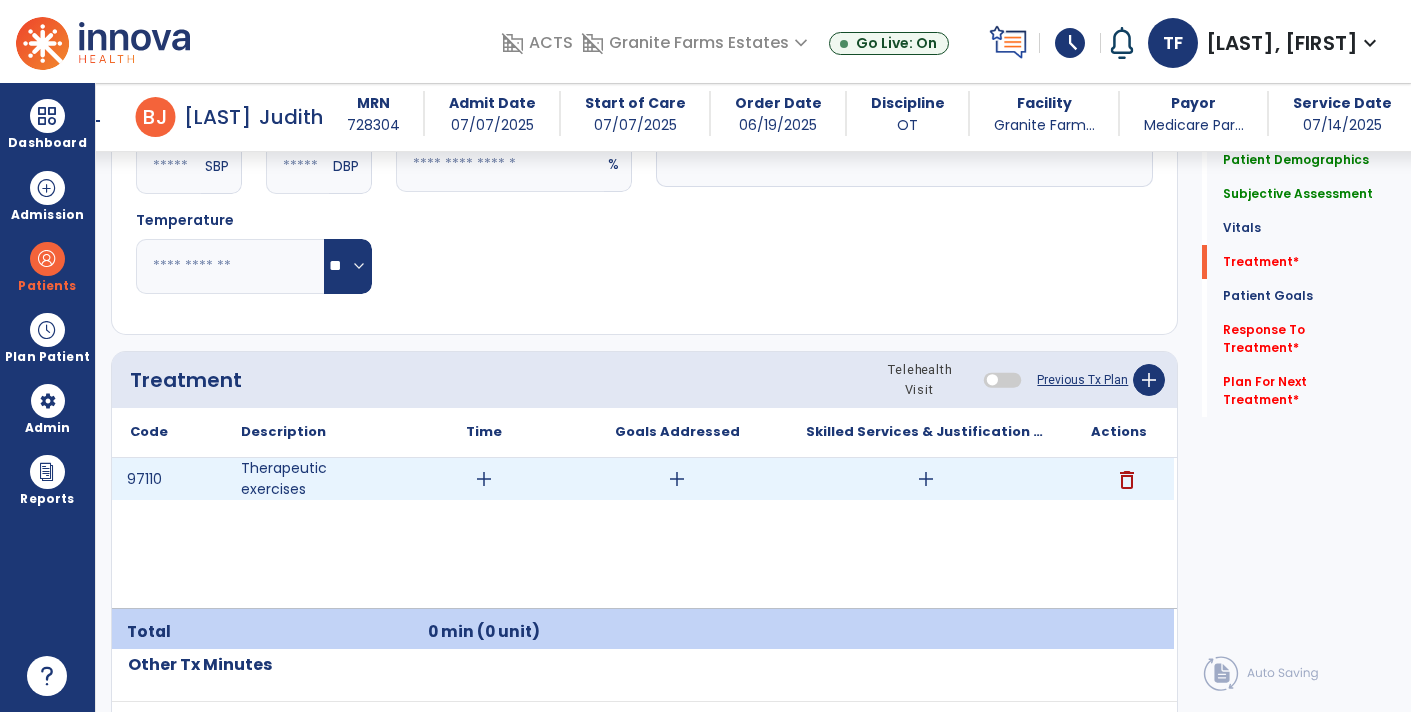click on "add" at bounding box center [926, 479] 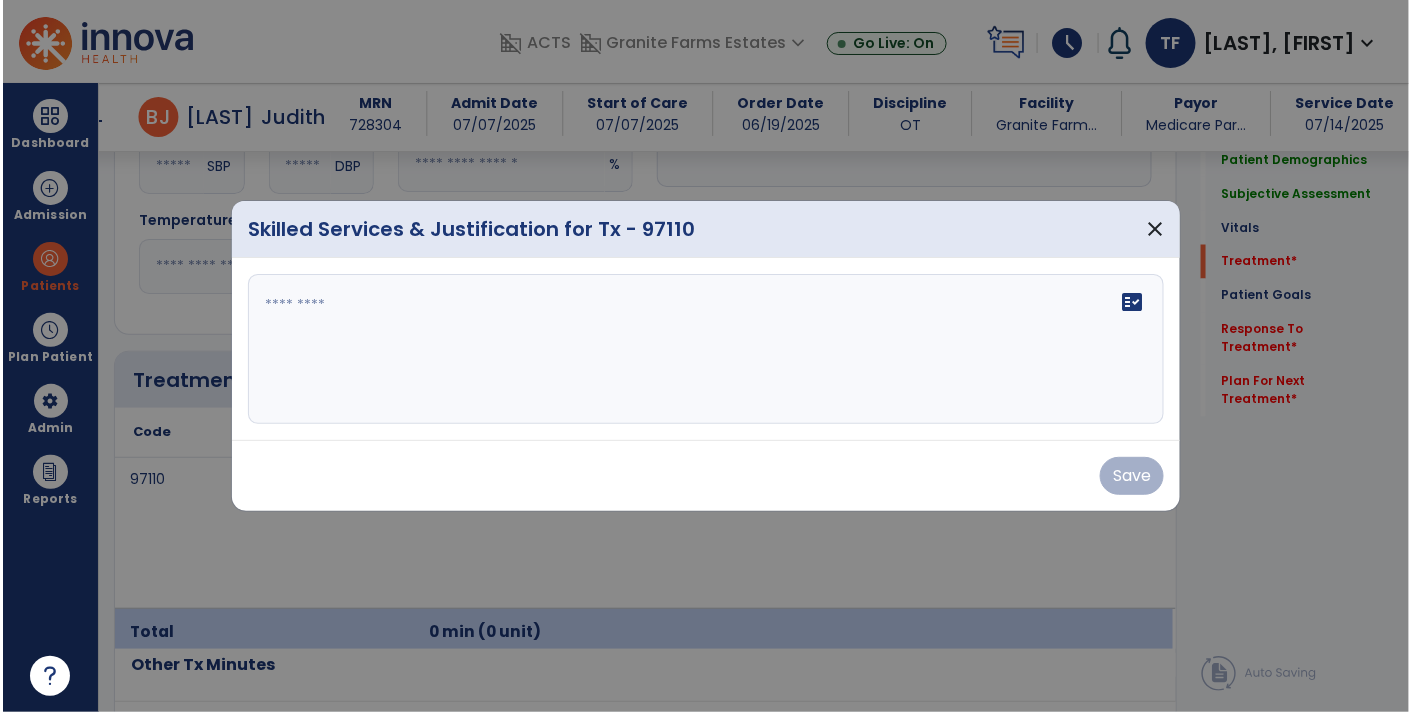 scroll, scrollTop: 1008, scrollLeft: 0, axis: vertical 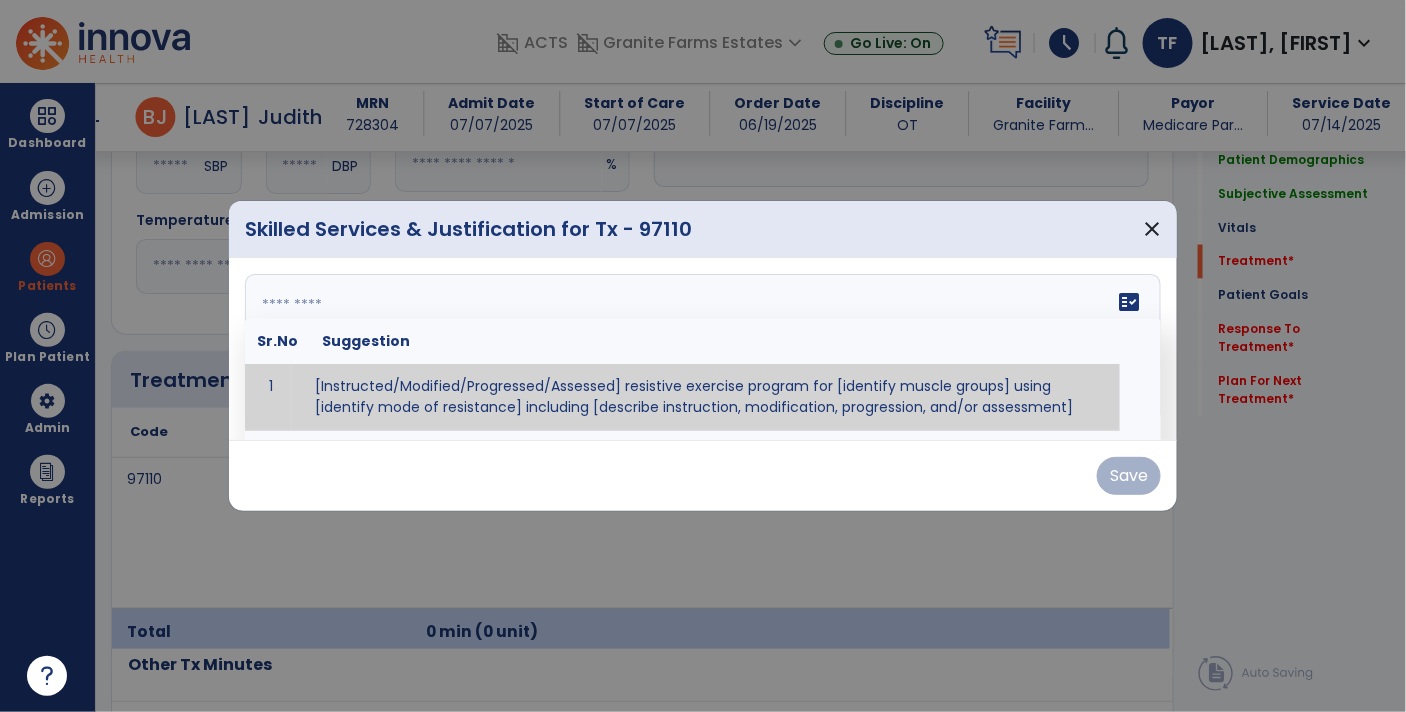 click on "fact_check  Sr.No Suggestion 1 [Instructed/Modified/Progressed/Assessed] resistive exercise program for [identify muscle groups] using [identify mode of resistance] including [describe instruction, modification, progression, and/or assessment] 2 [Instructed/Modified/Progressed/Assessed] aerobic exercise program using [identify equipment/mode] including [describe instruction, modification,progression, and/or assessment] 3 [Instructed/Modified/Progressed/Assessed] [PROM/A/AROM/AROM] program for [identify joint movements] using [contract-relax, over-pressure, inhibitory techniques, other] 4 [Assessed/Tested] aerobic capacity with administration of [aerobic capacity test]" at bounding box center (703, 349) 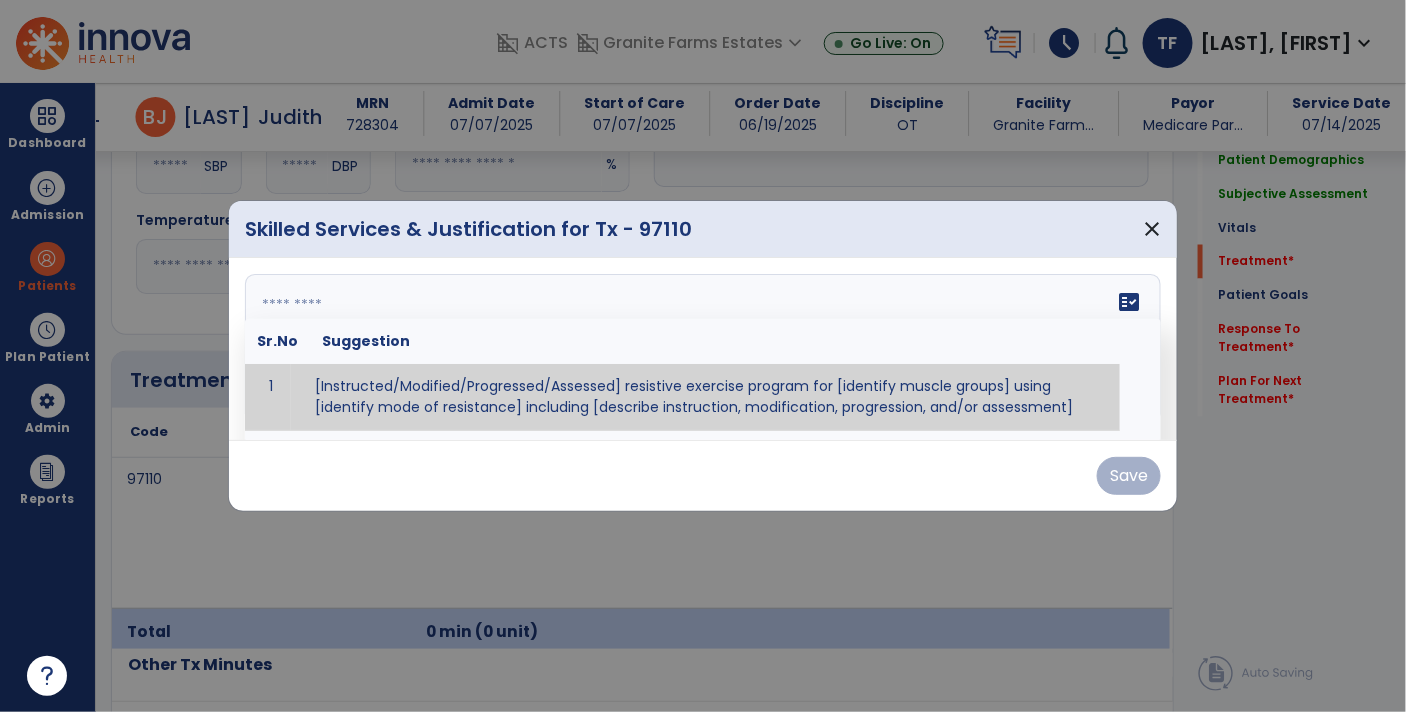 paste on "**********" 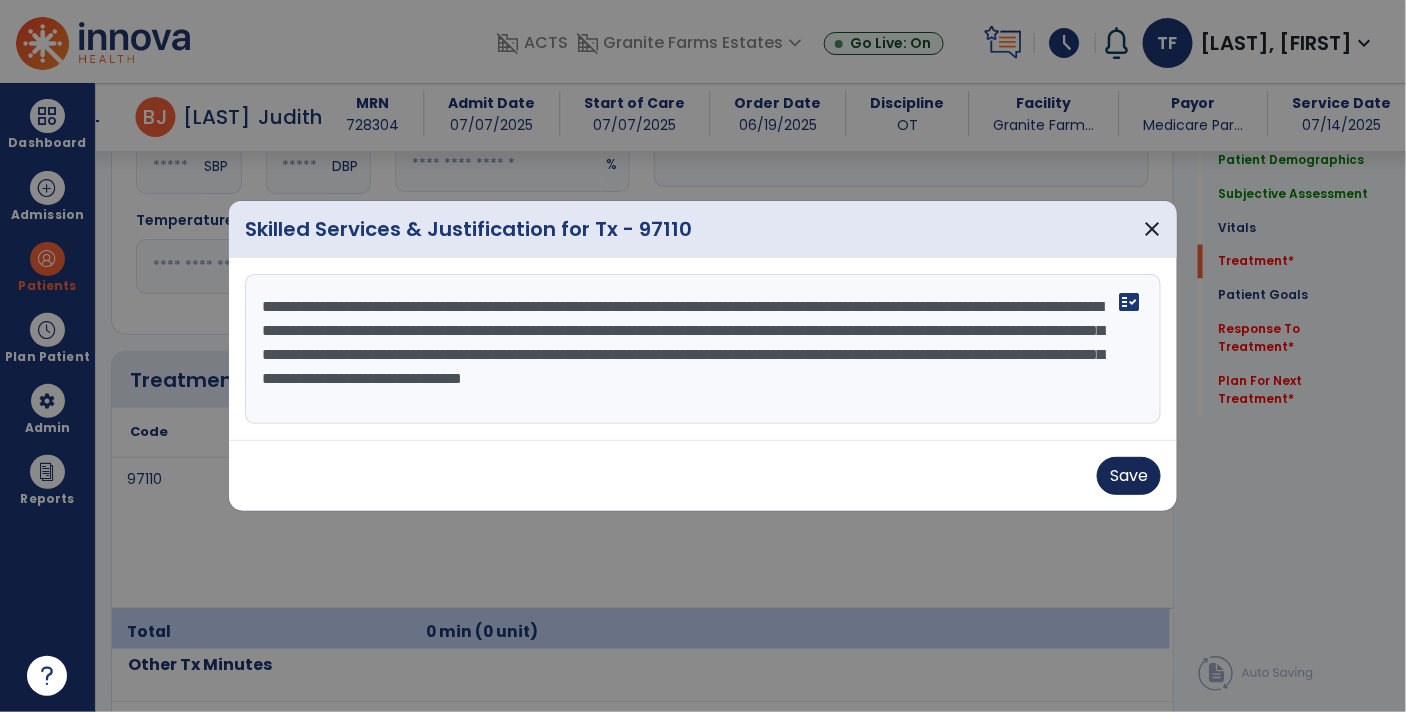 type on "**********" 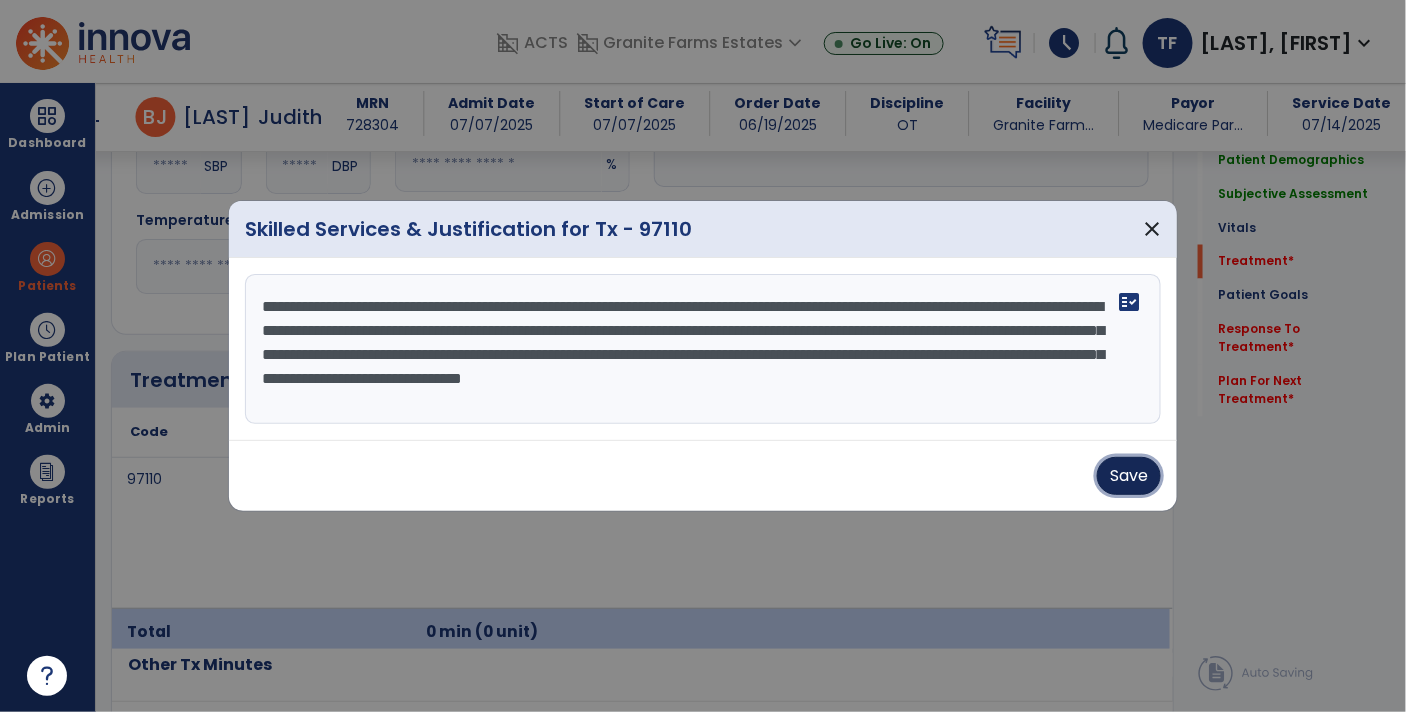 click on "Save" at bounding box center [1129, 476] 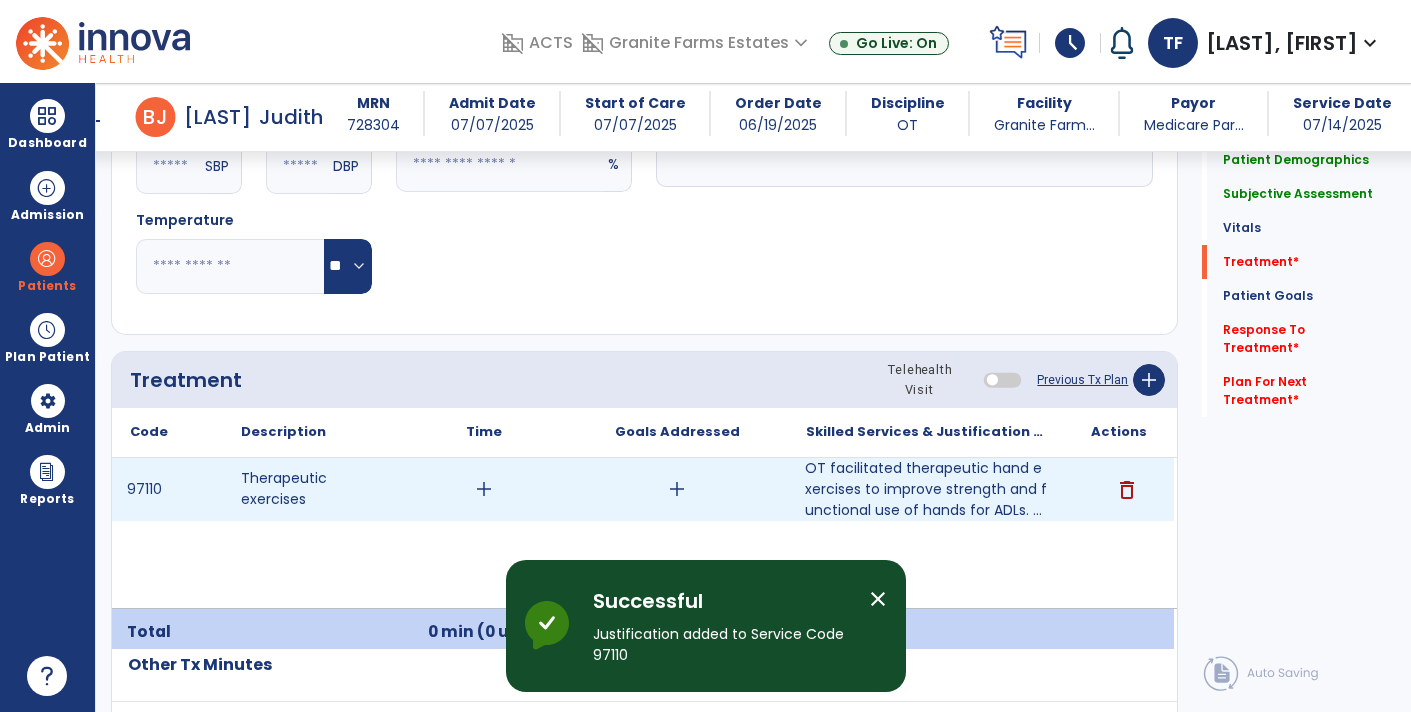 click on "add" at bounding box center (484, 489) 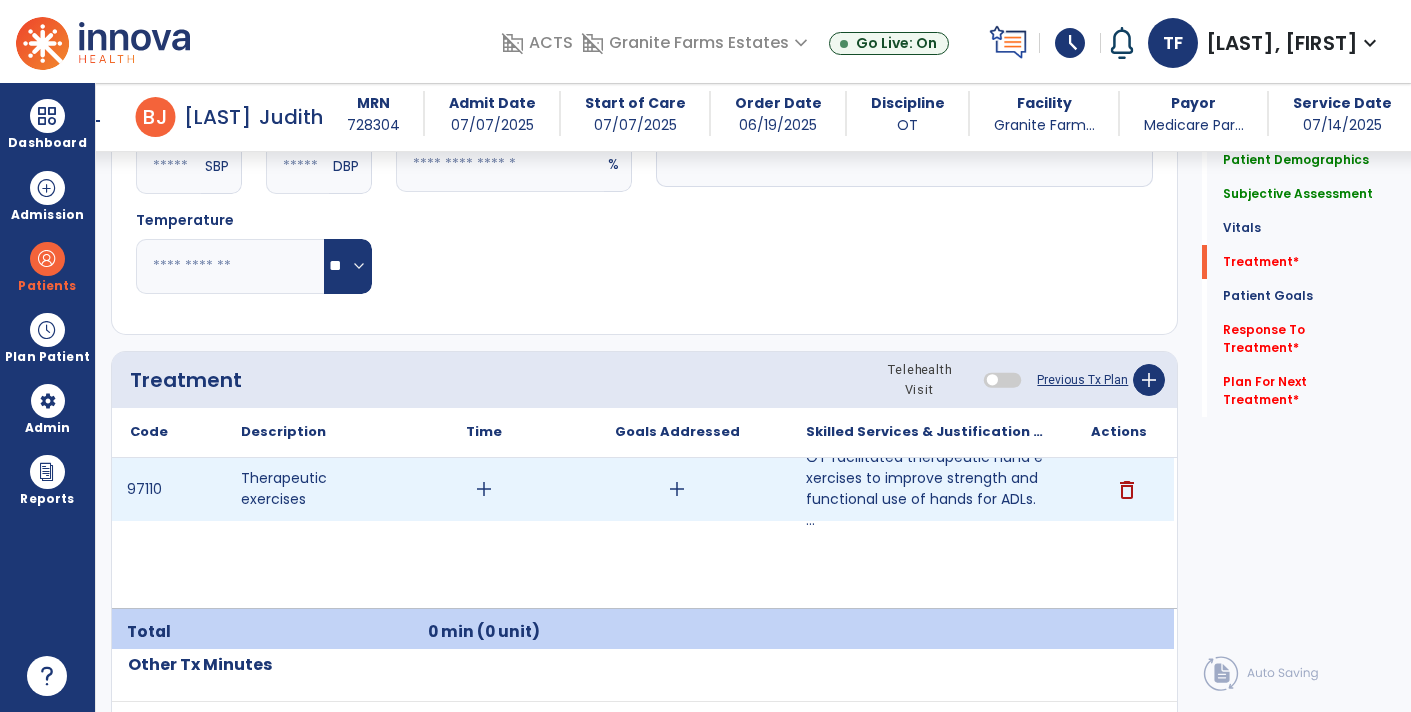 click on "add" at bounding box center (484, 489) 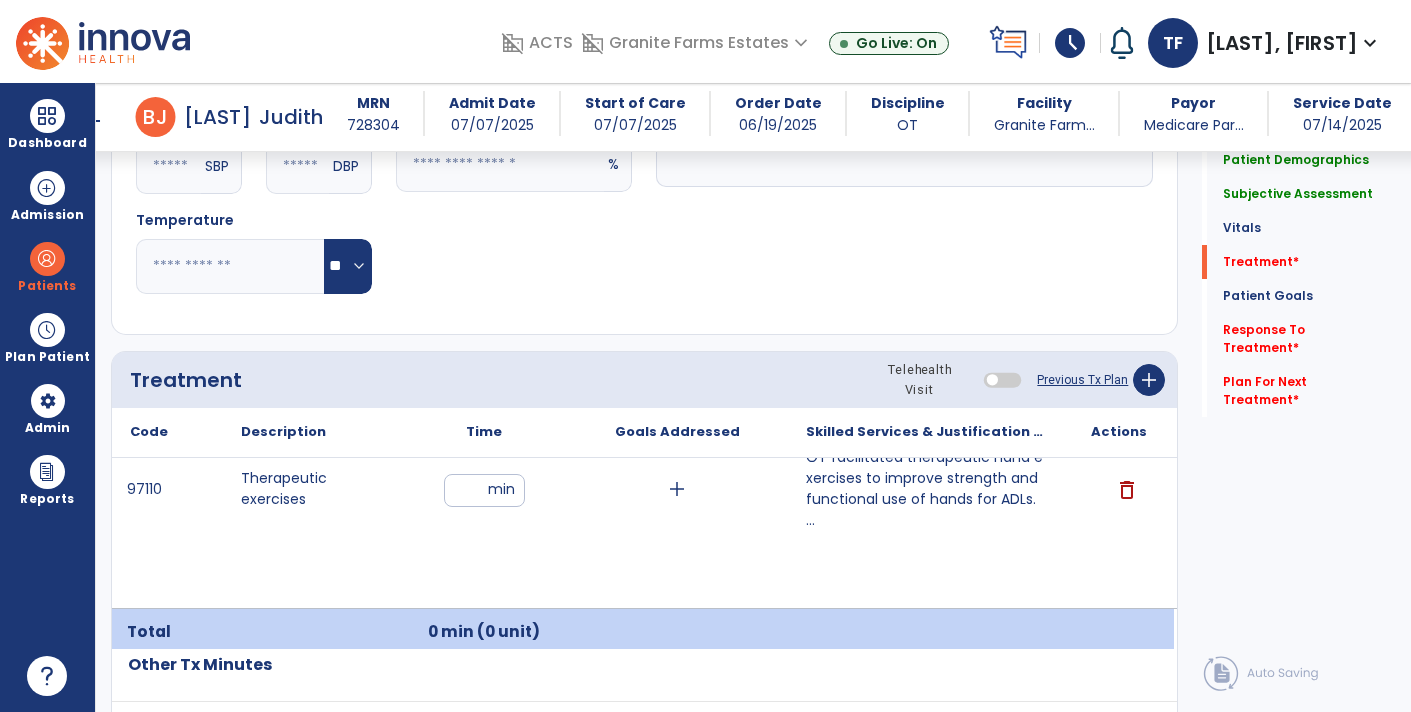 type on "**" 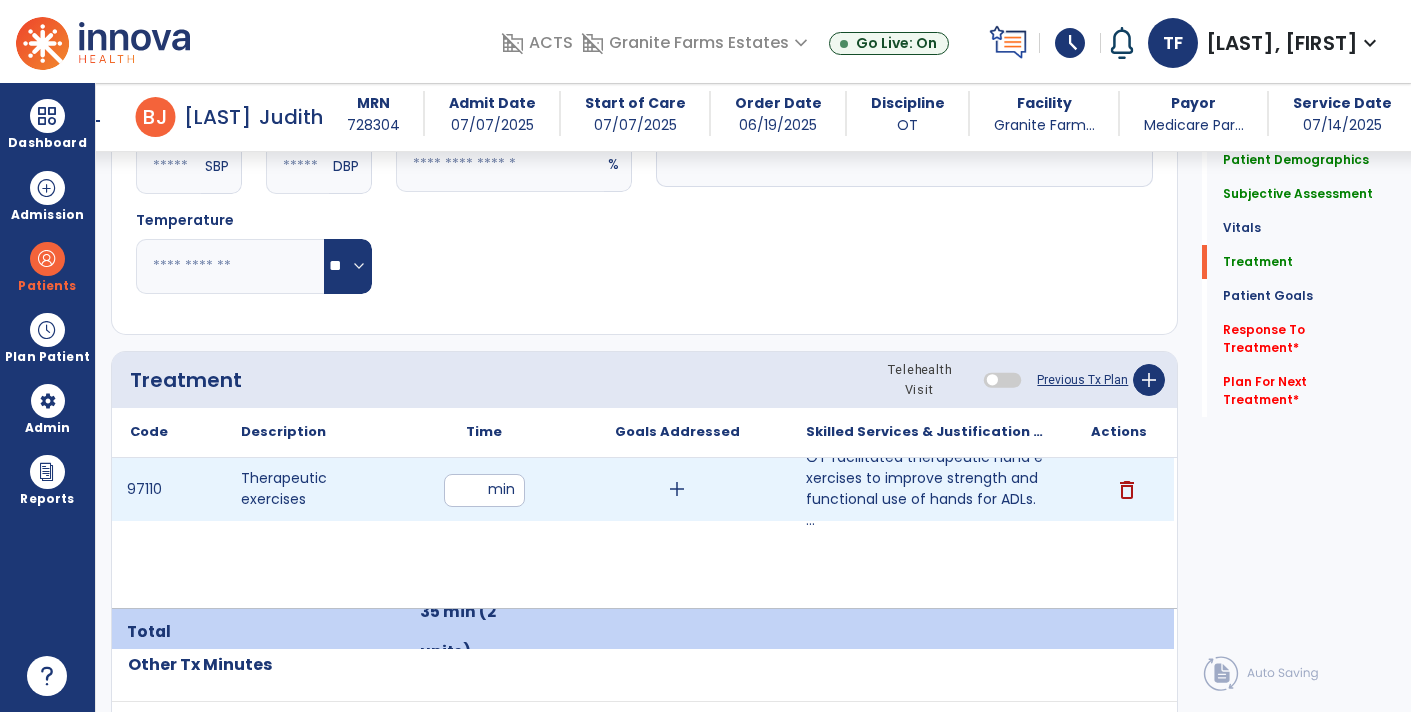 click on "**" at bounding box center [484, 490] 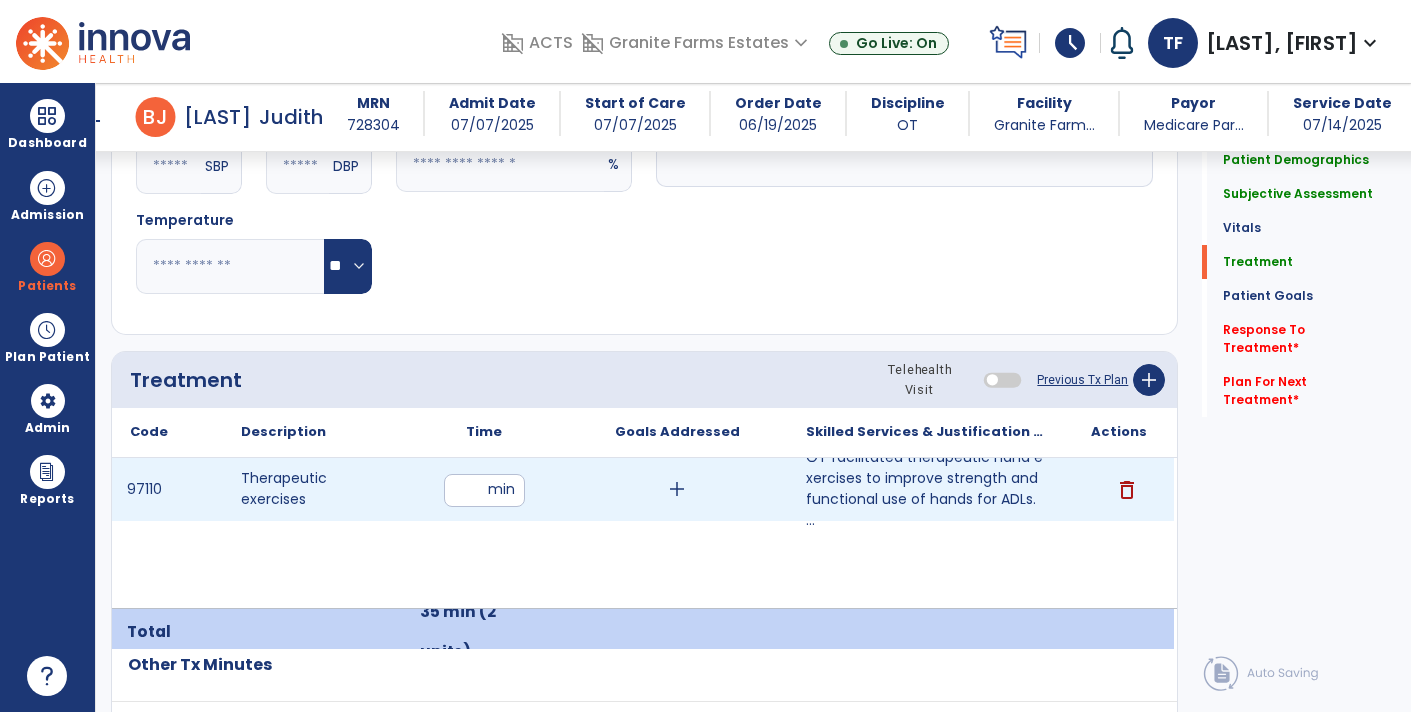 type on "**" 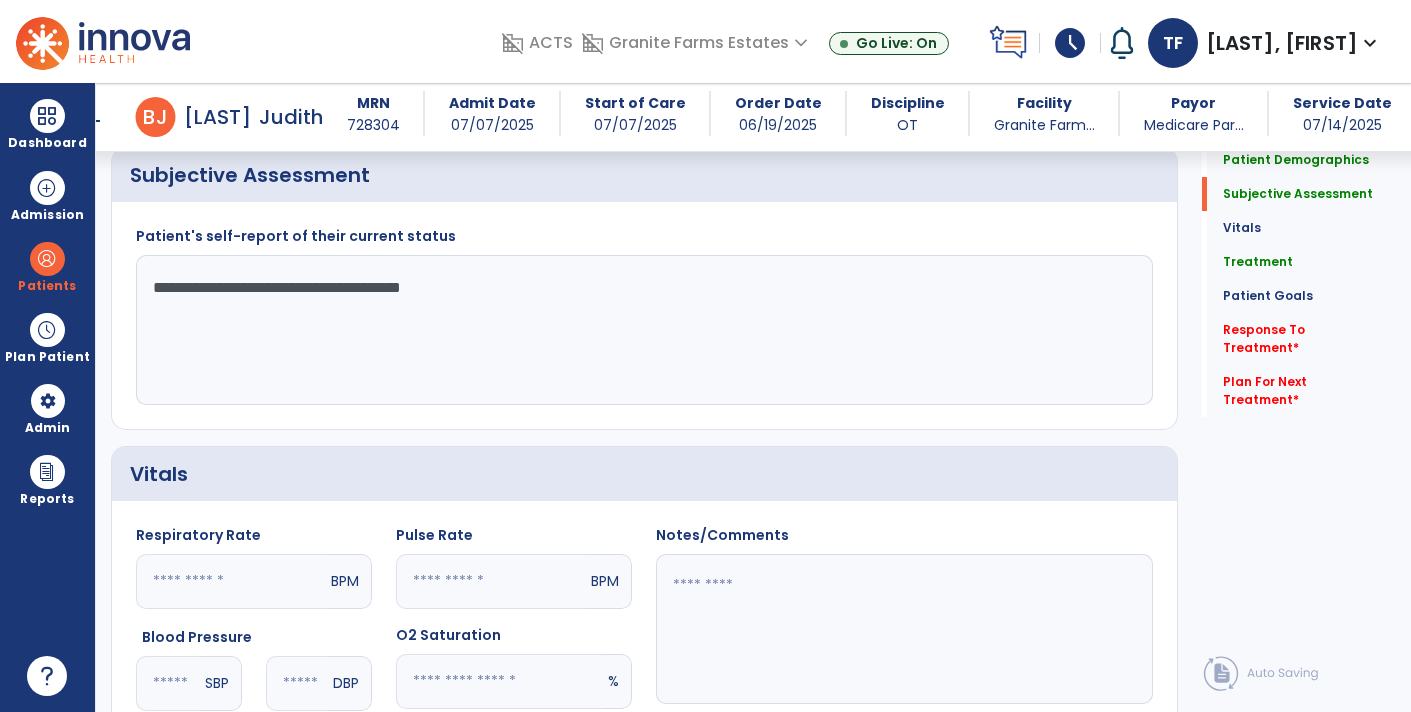scroll, scrollTop: 490, scrollLeft: 0, axis: vertical 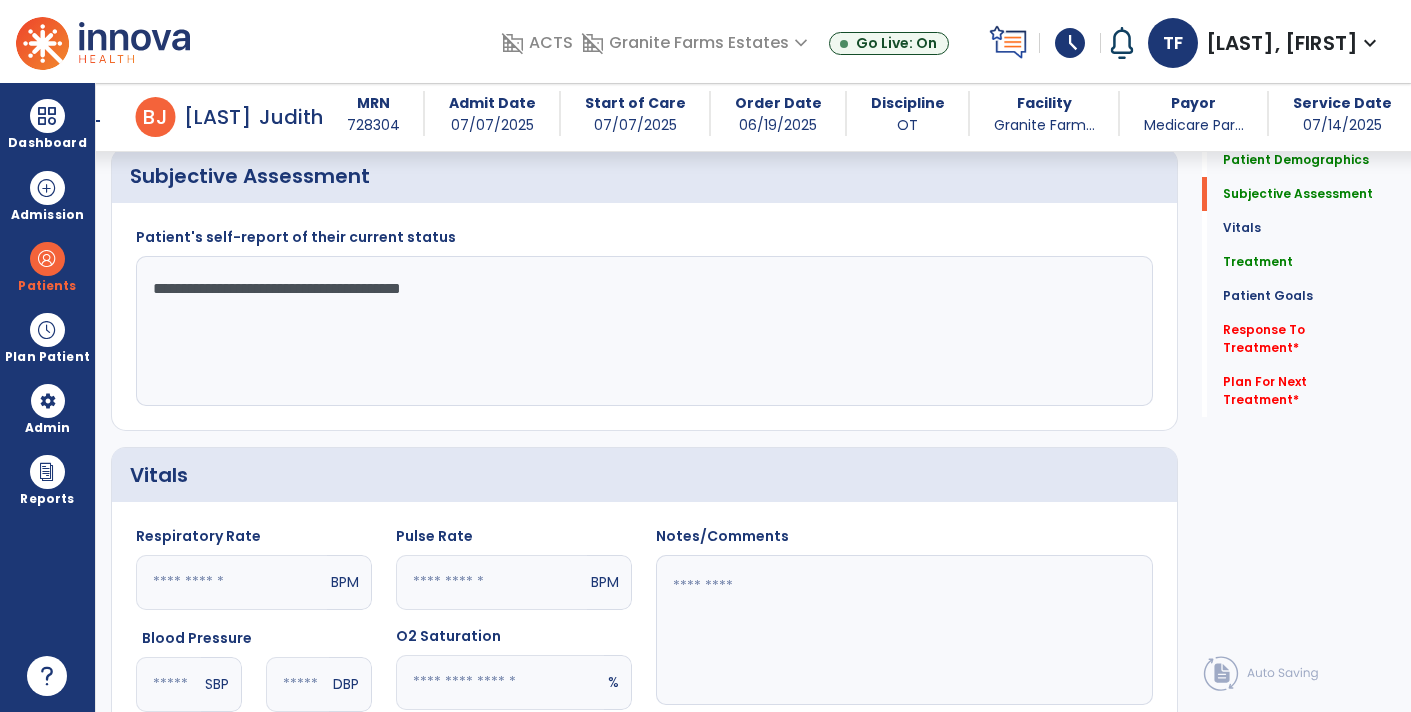 click on "**********" 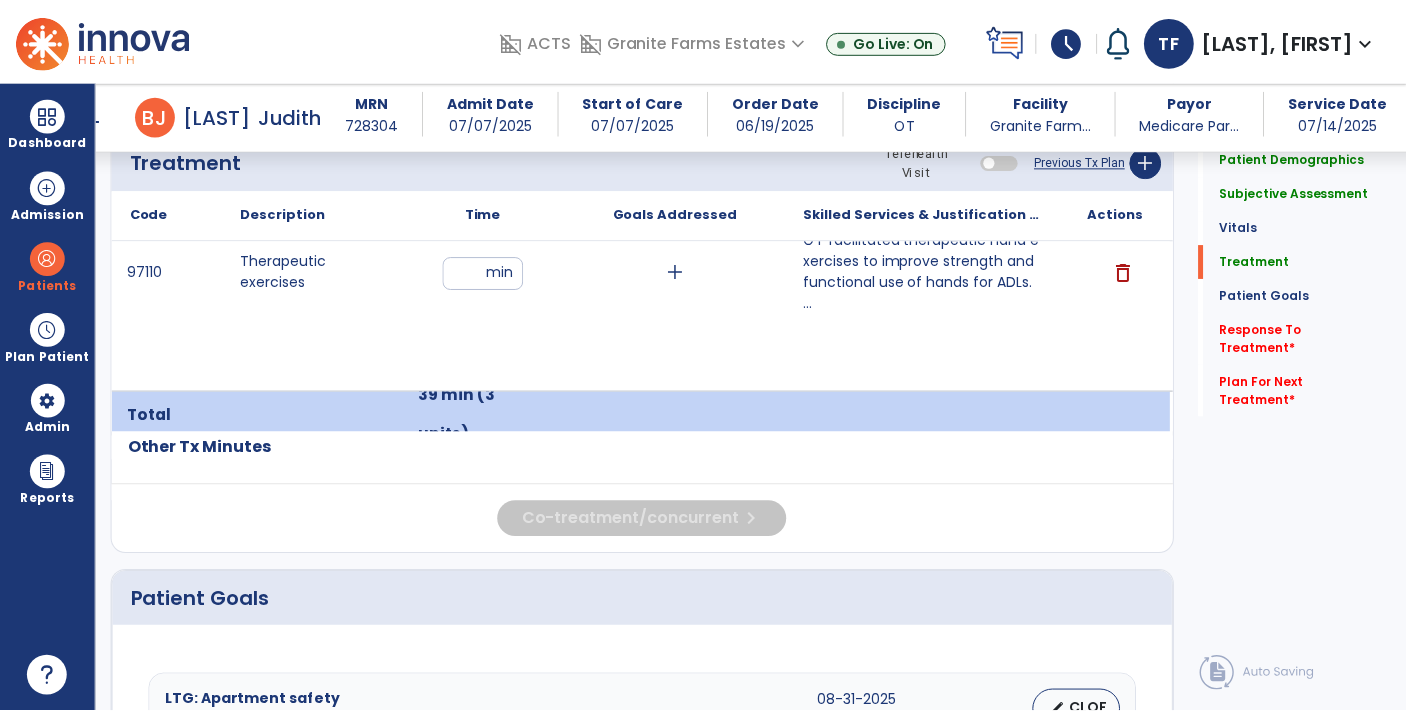 scroll, scrollTop: 1208, scrollLeft: 0, axis: vertical 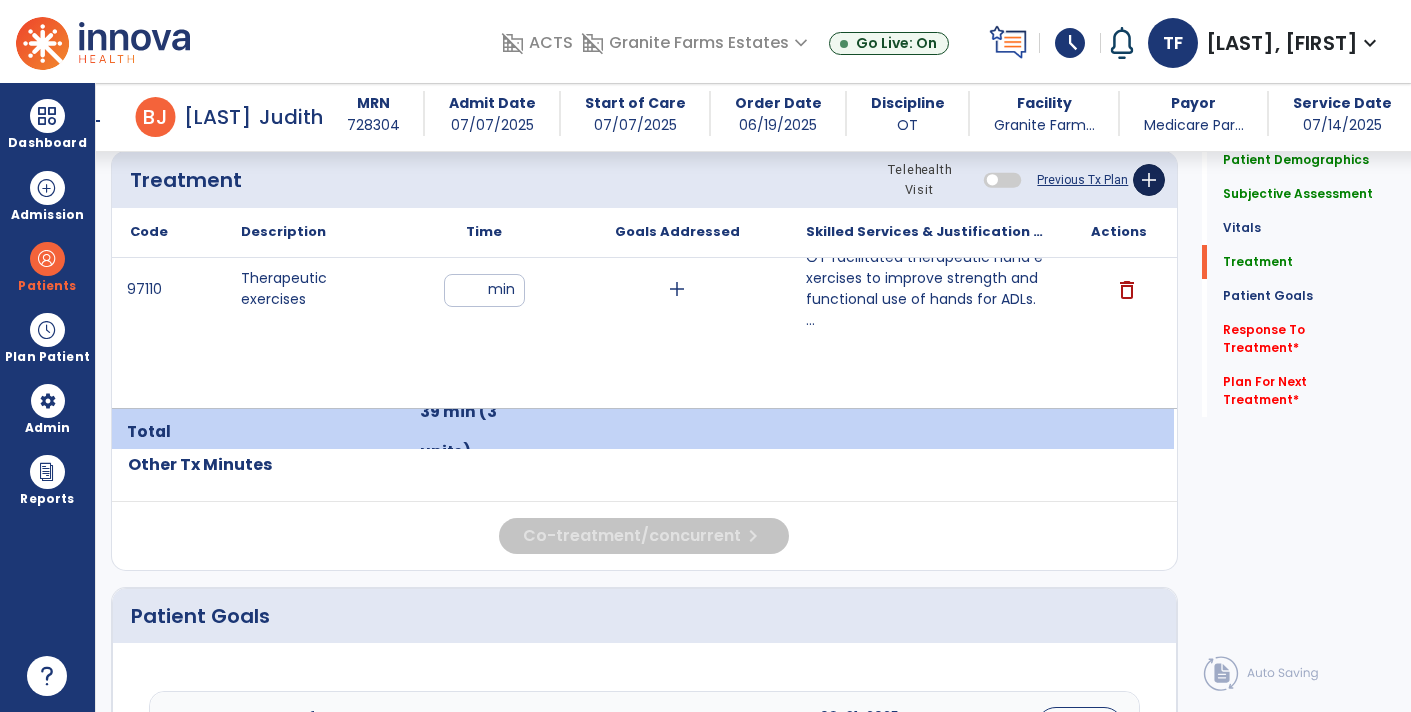 type on "**********" 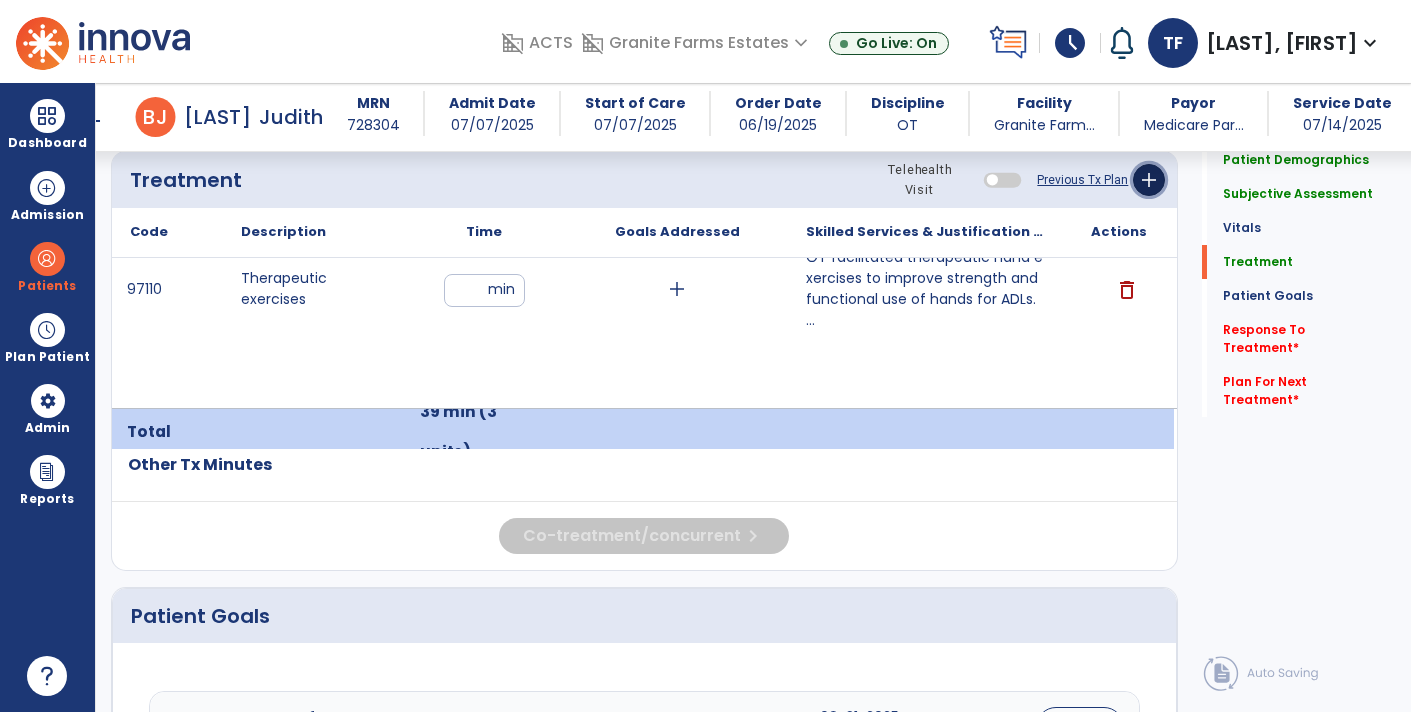 click on "add" 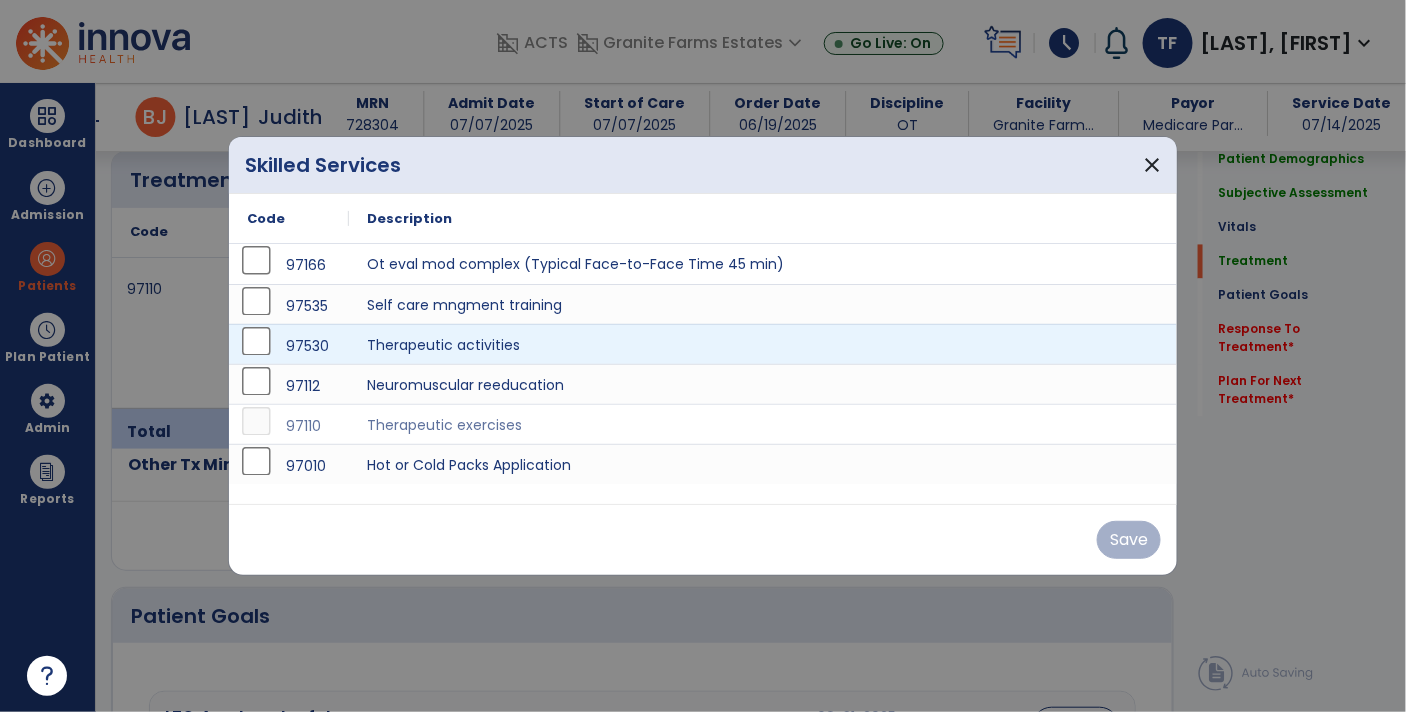 scroll, scrollTop: 1208, scrollLeft: 0, axis: vertical 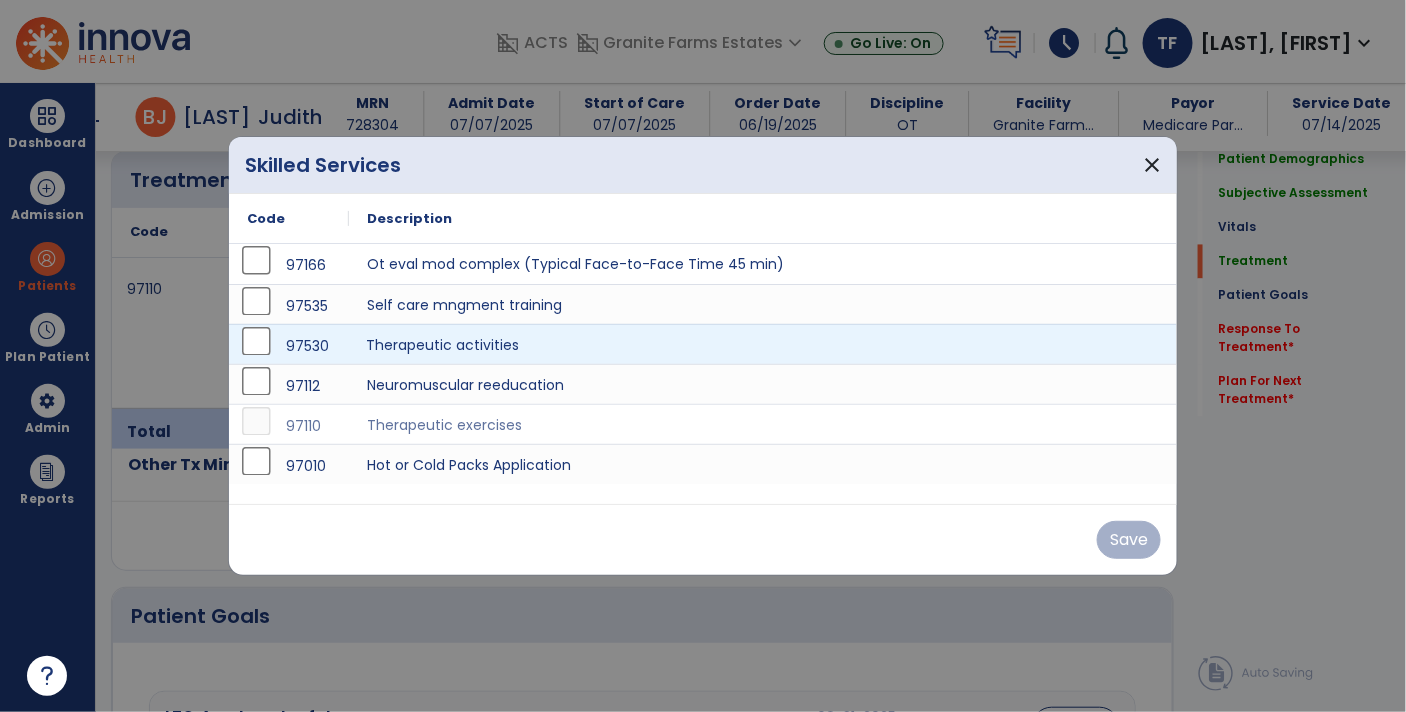 click on "Therapeutic activities" at bounding box center (763, 344) 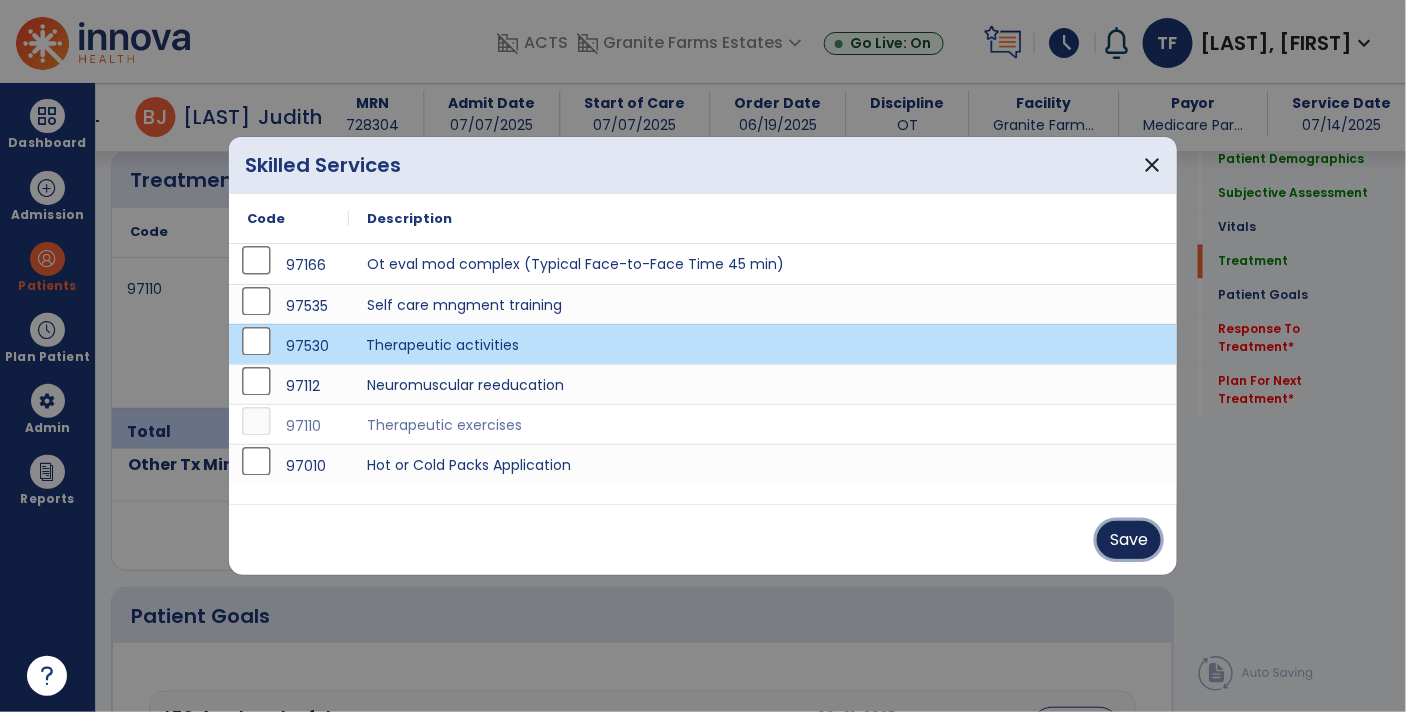click on "Save" at bounding box center (1129, 540) 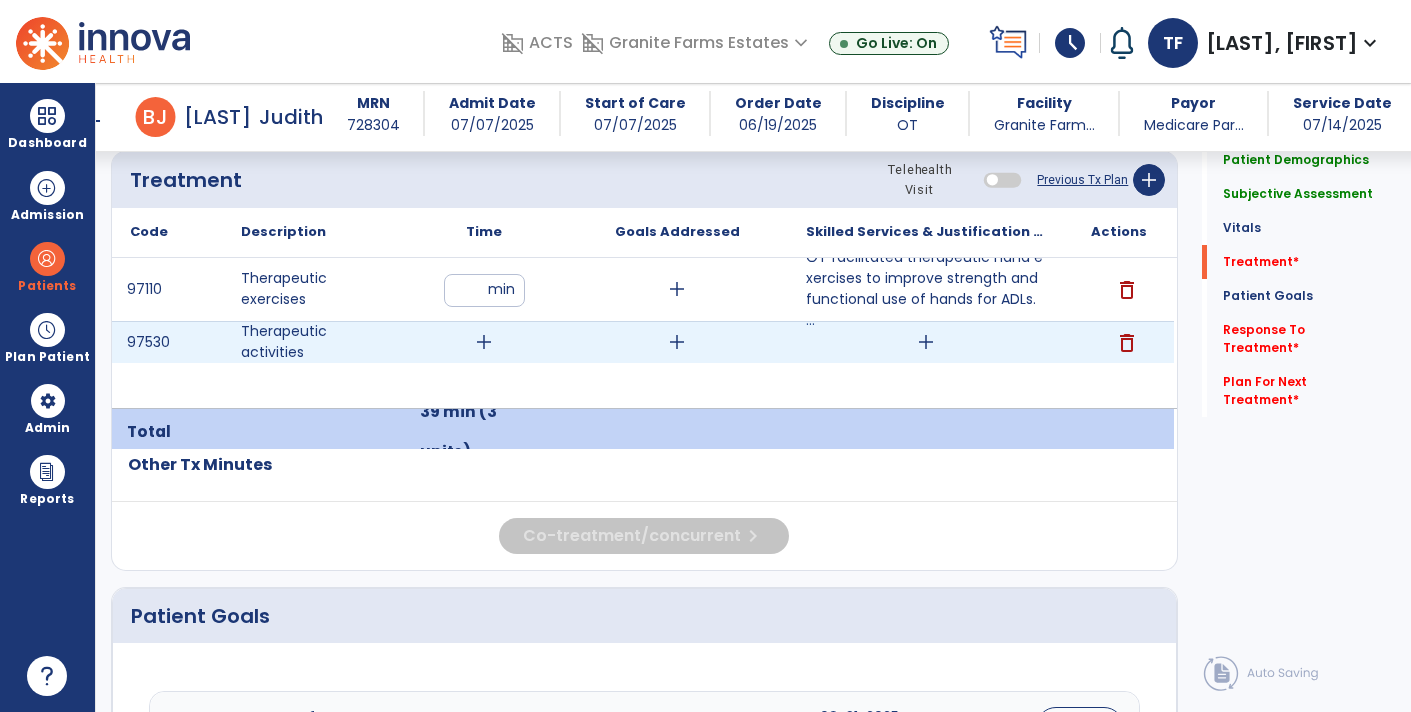 click on "add" at bounding box center (926, 342) 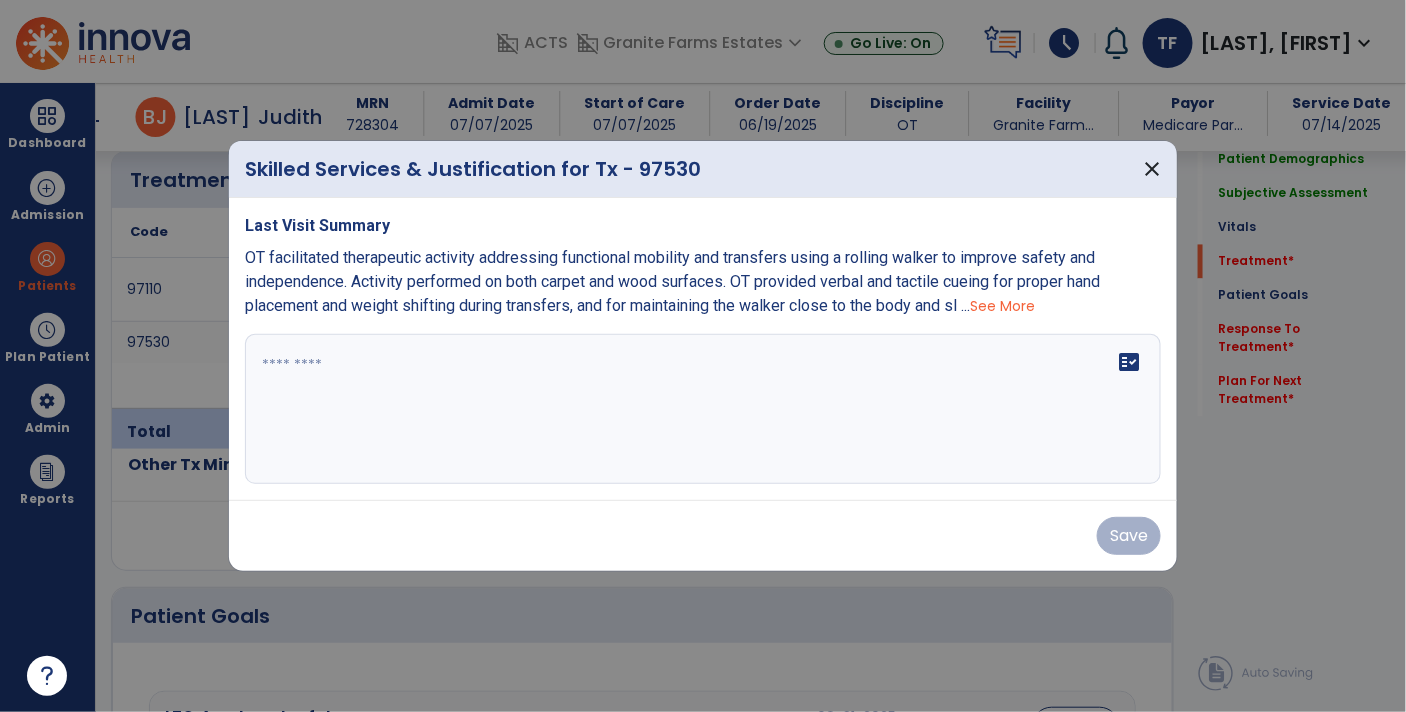 scroll, scrollTop: 1208, scrollLeft: 0, axis: vertical 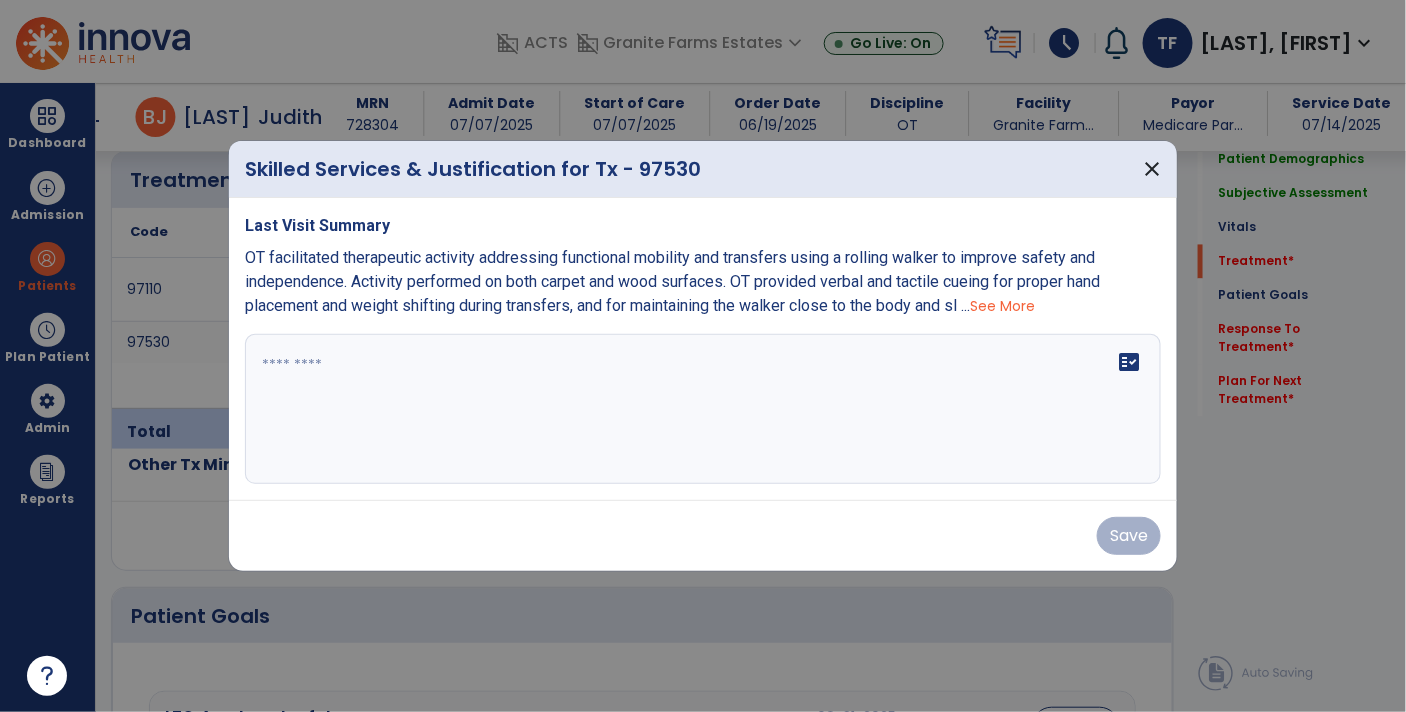 click on "fact_check" at bounding box center [703, 409] 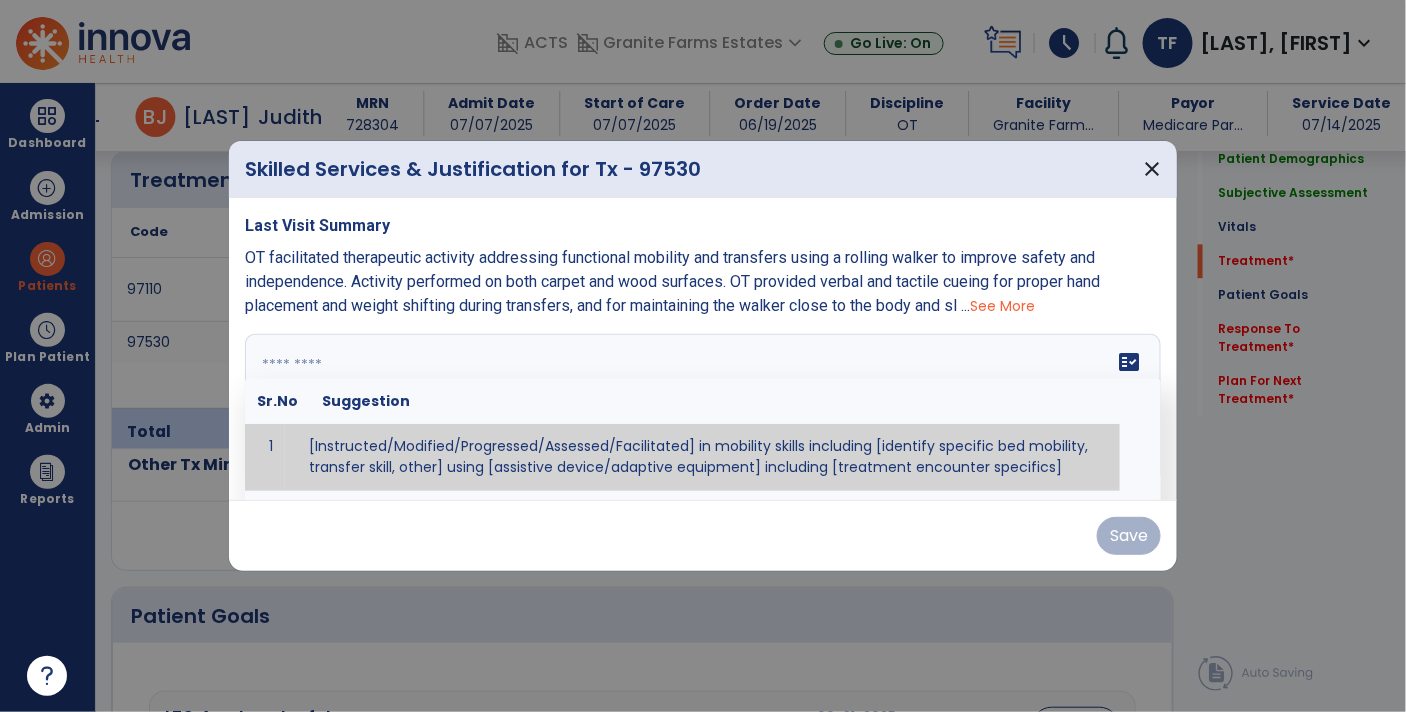 paste on "**********" 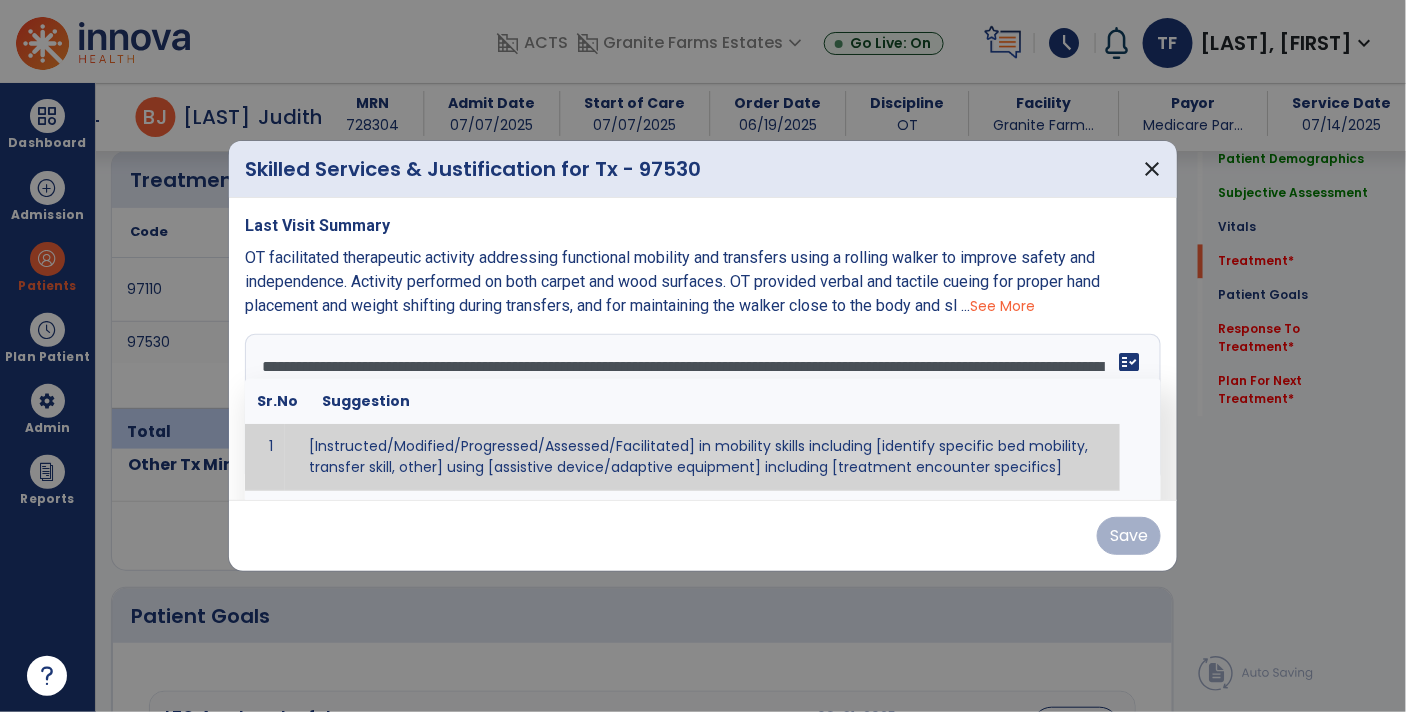 scroll, scrollTop: 255, scrollLeft: 0, axis: vertical 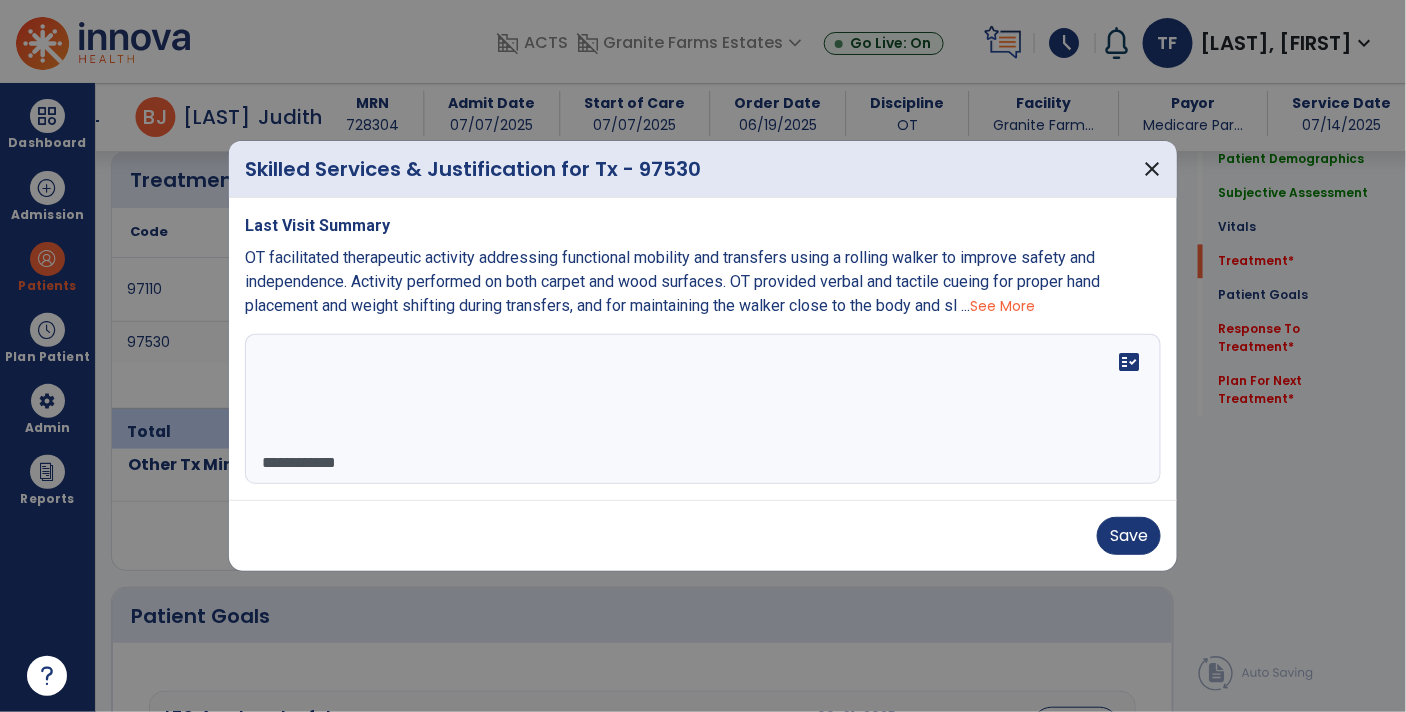 drag, startPoint x: 330, startPoint y: 352, endPoint x: 746, endPoint y: 753, distance: 577.8036 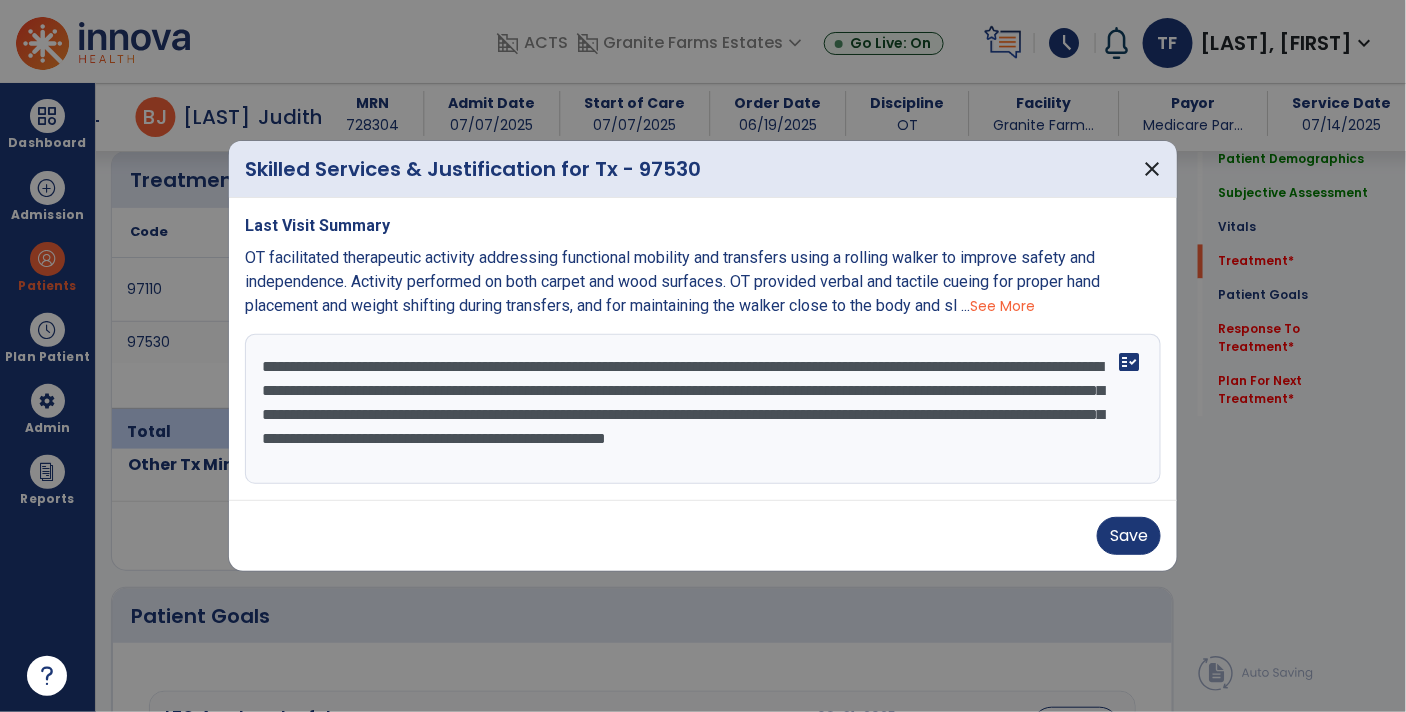 scroll, scrollTop: 119, scrollLeft: 0, axis: vertical 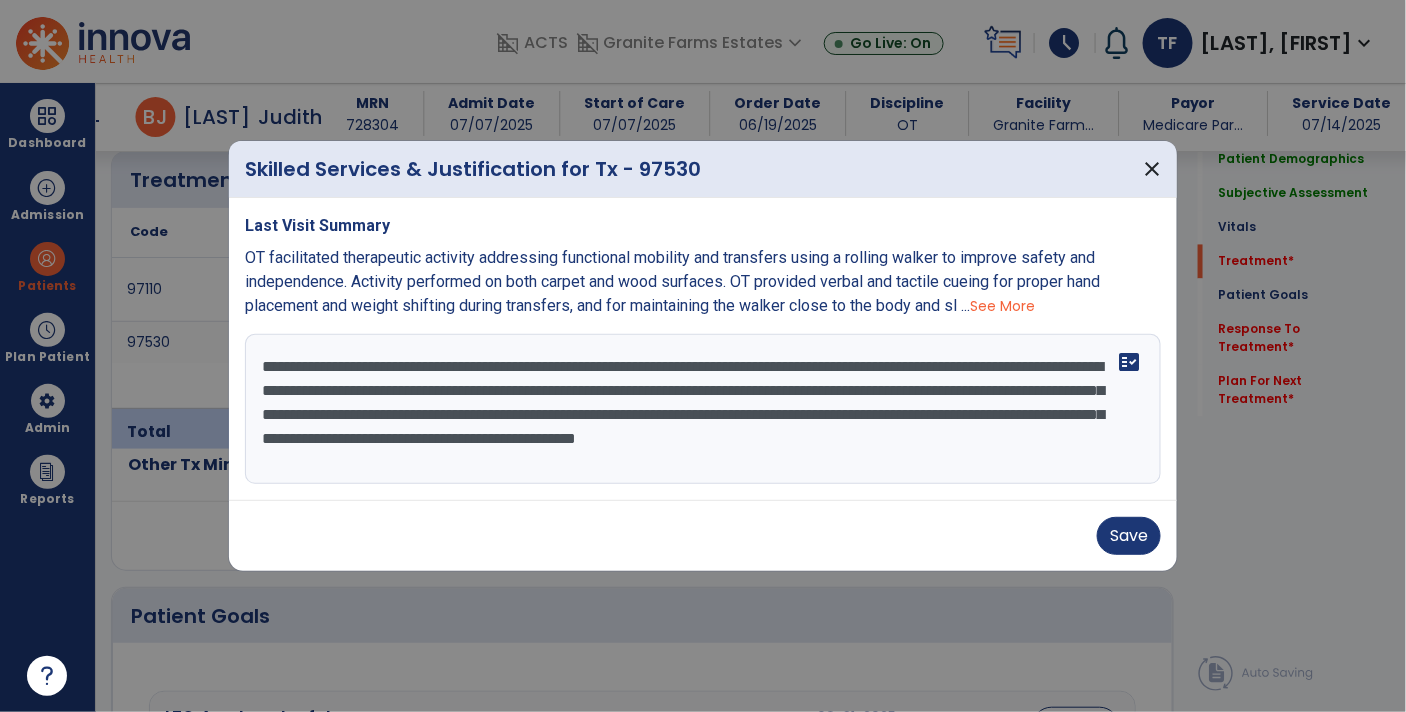 click on "**********" at bounding box center (703, 409) 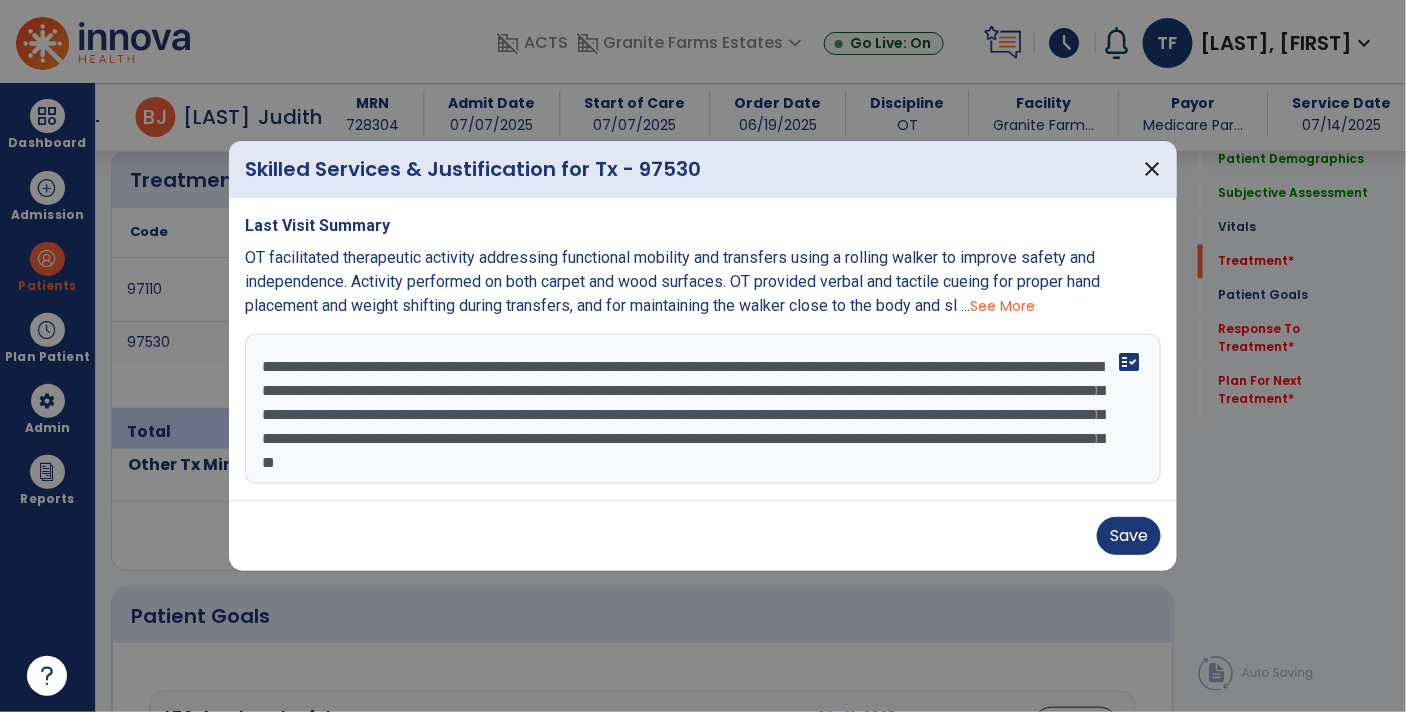 scroll, scrollTop: 8, scrollLeft: 0, axis: vertical 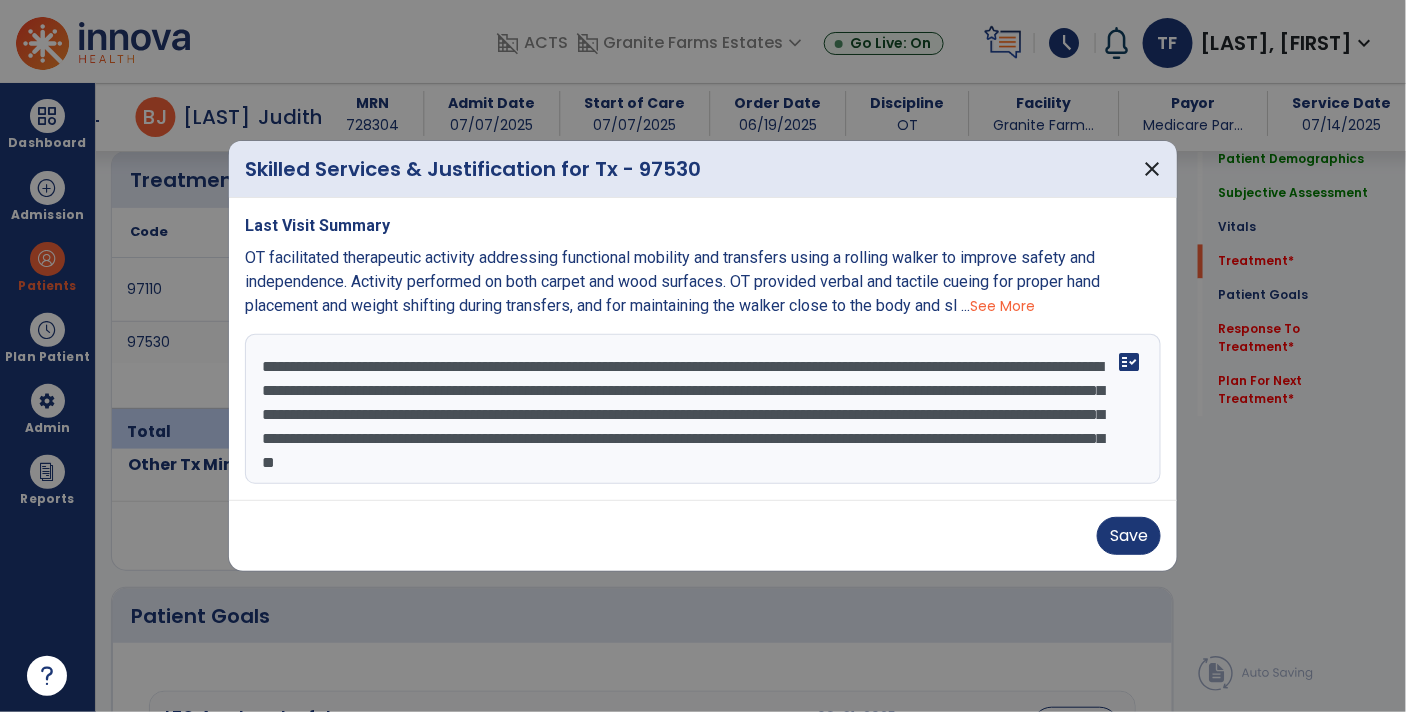 click on "**********" at bounding box center (703, 409) 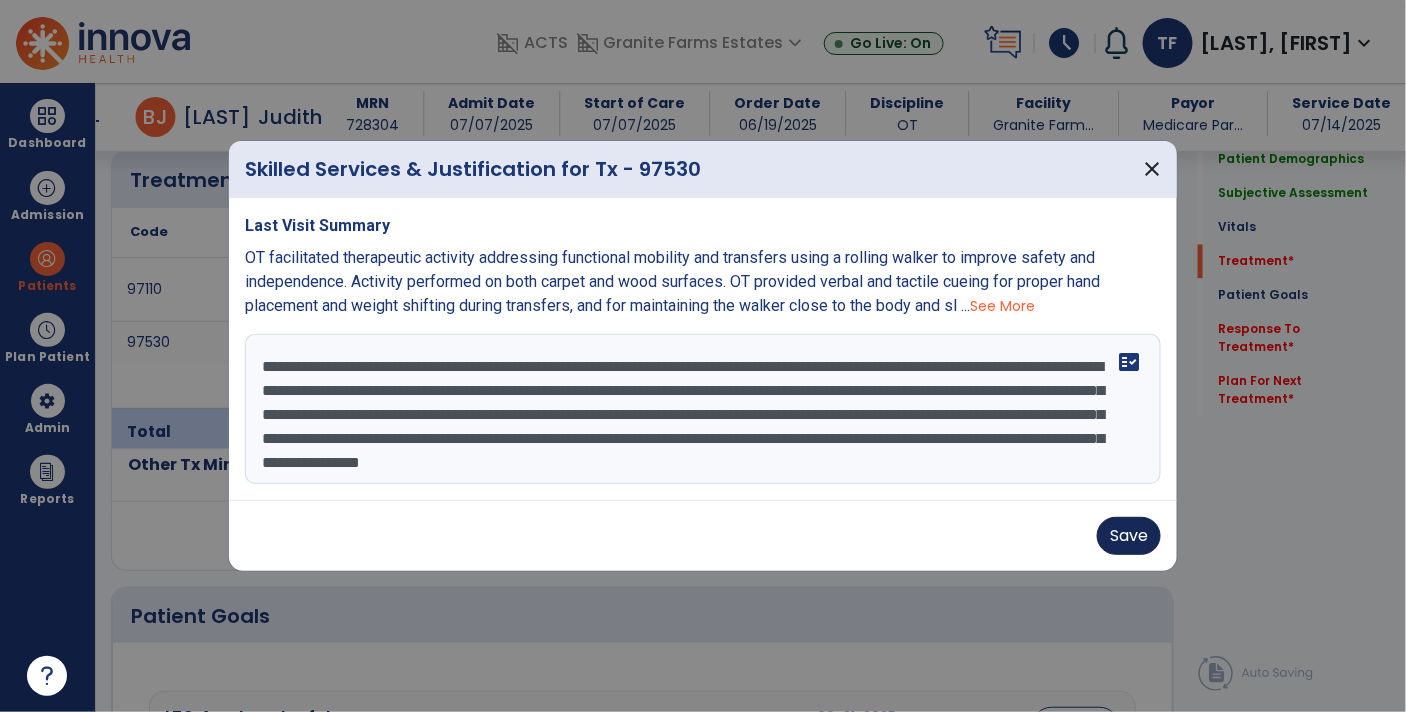 type on "**********" 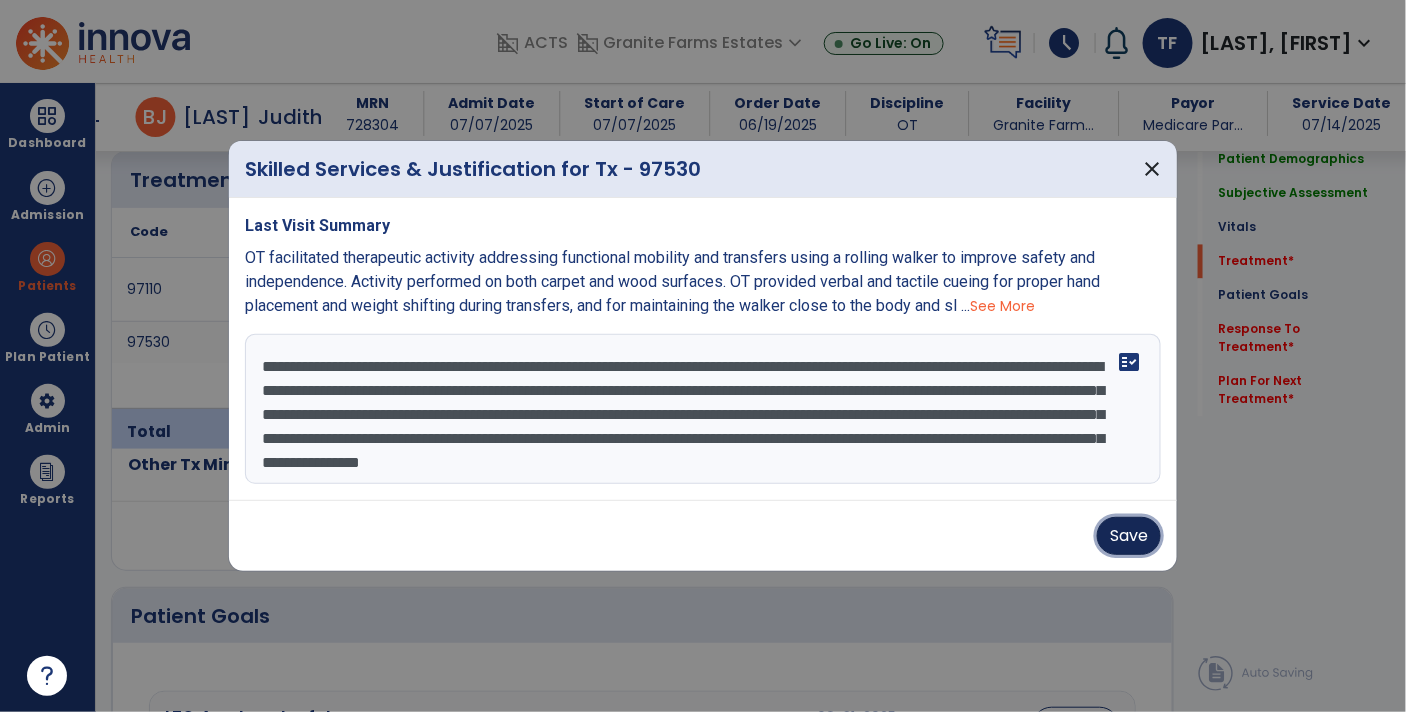 click on "Save" at bounding box center (1129, 536) 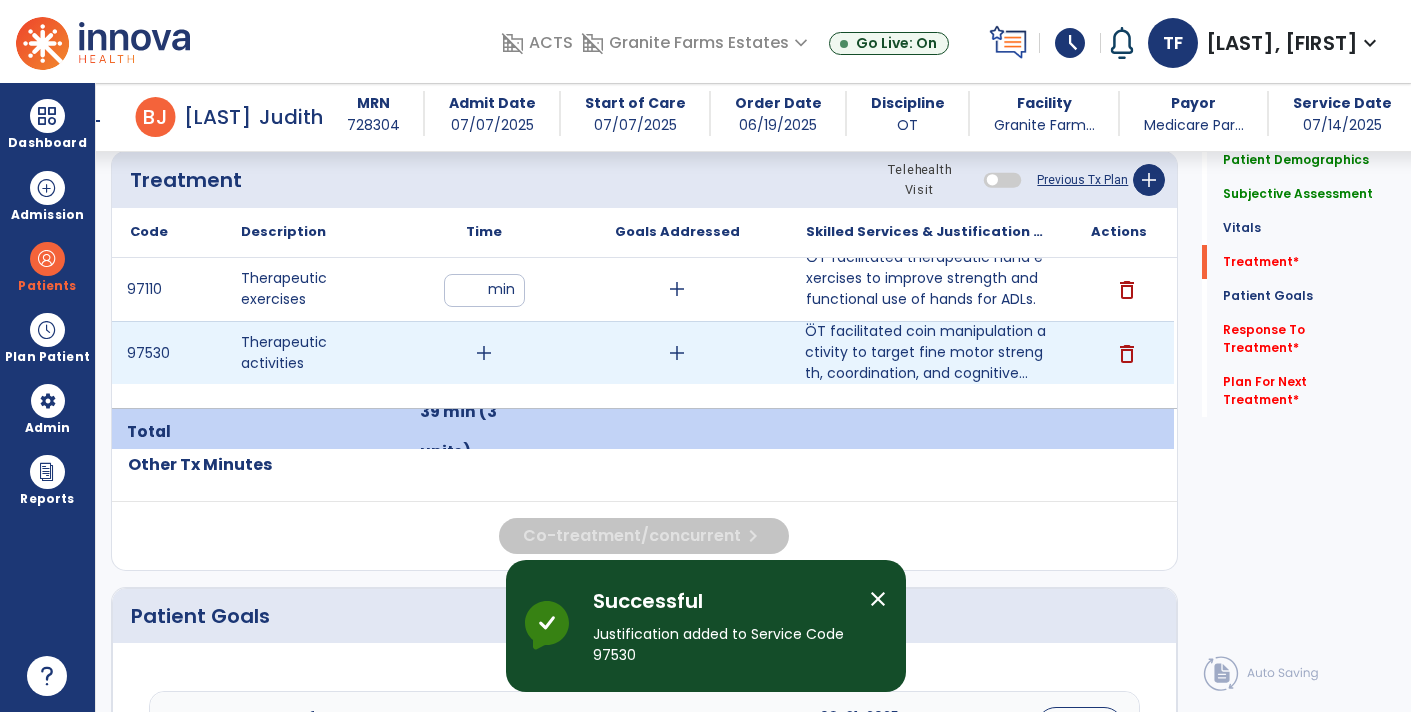 click on "add" at bounding box center (484, 353) 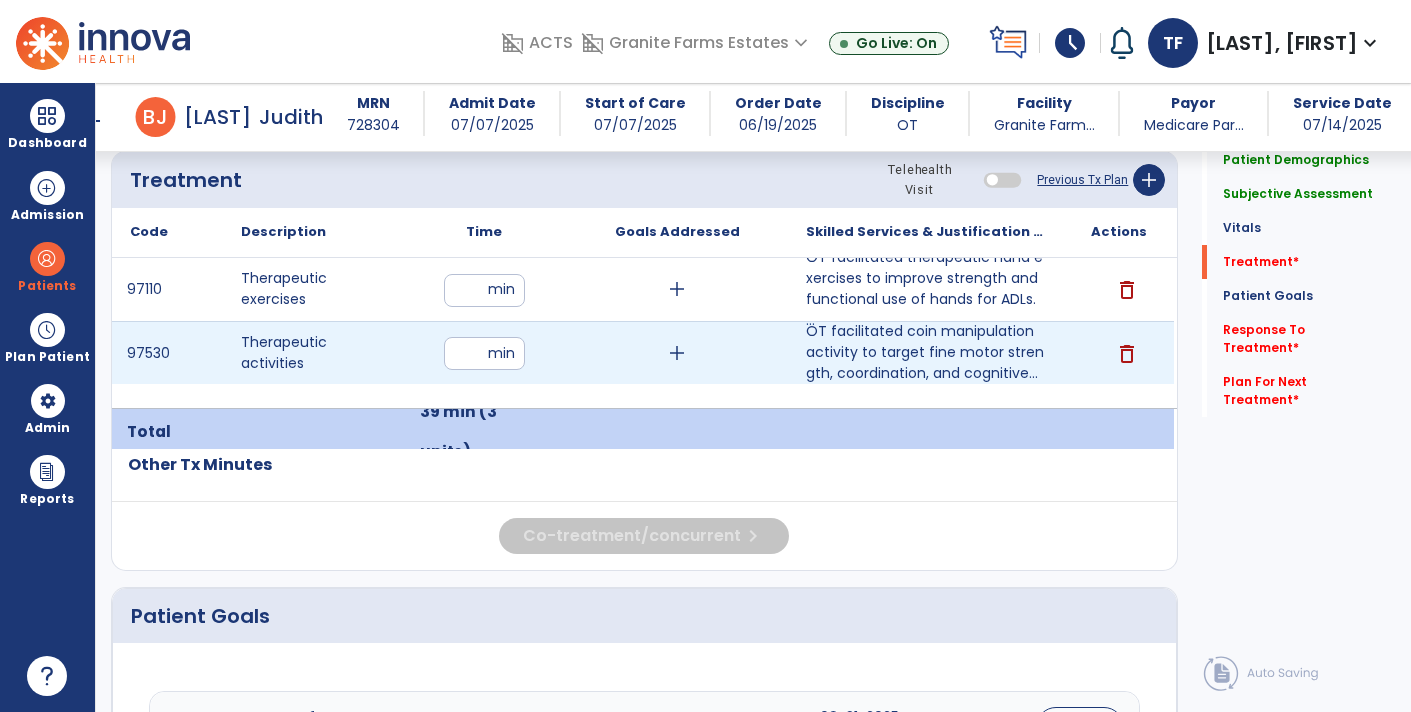 type on "**" 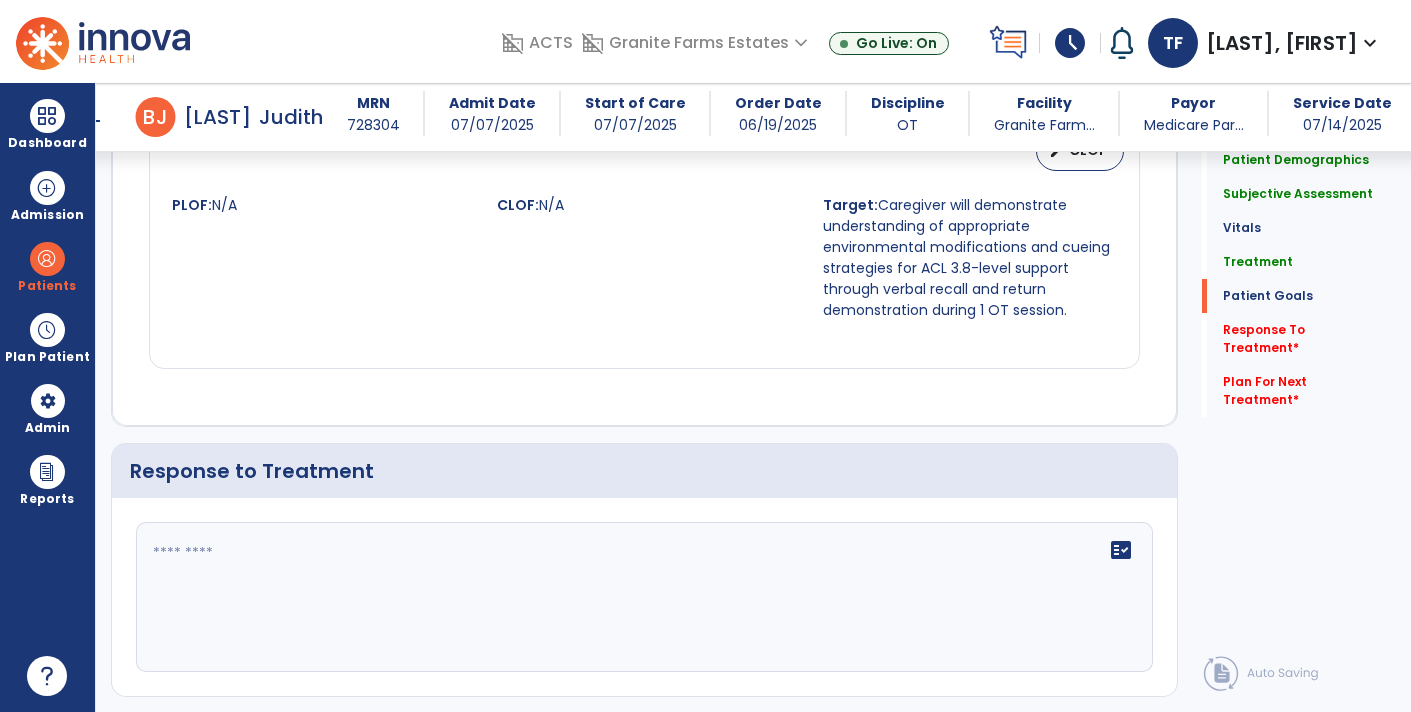 scroll, scrollTop: 3400, scrollLeft: 0, axis: vertical 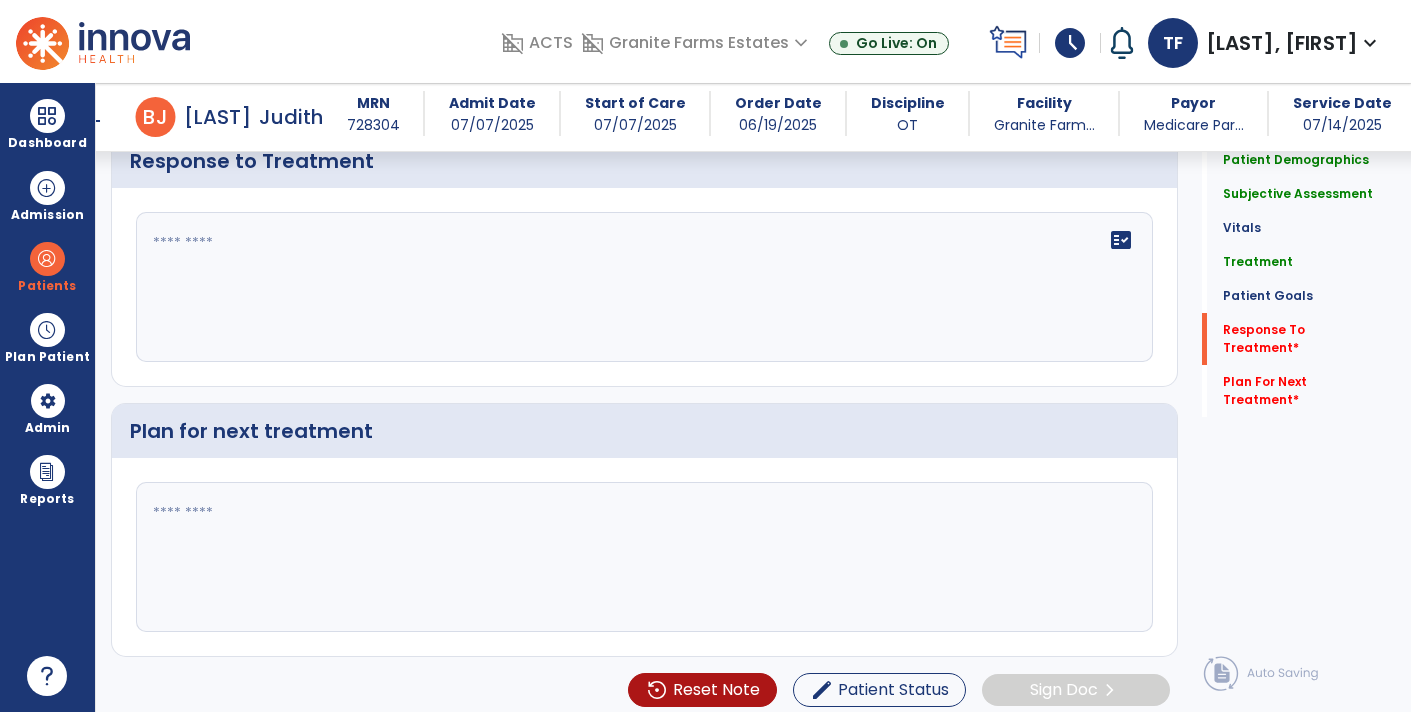 click 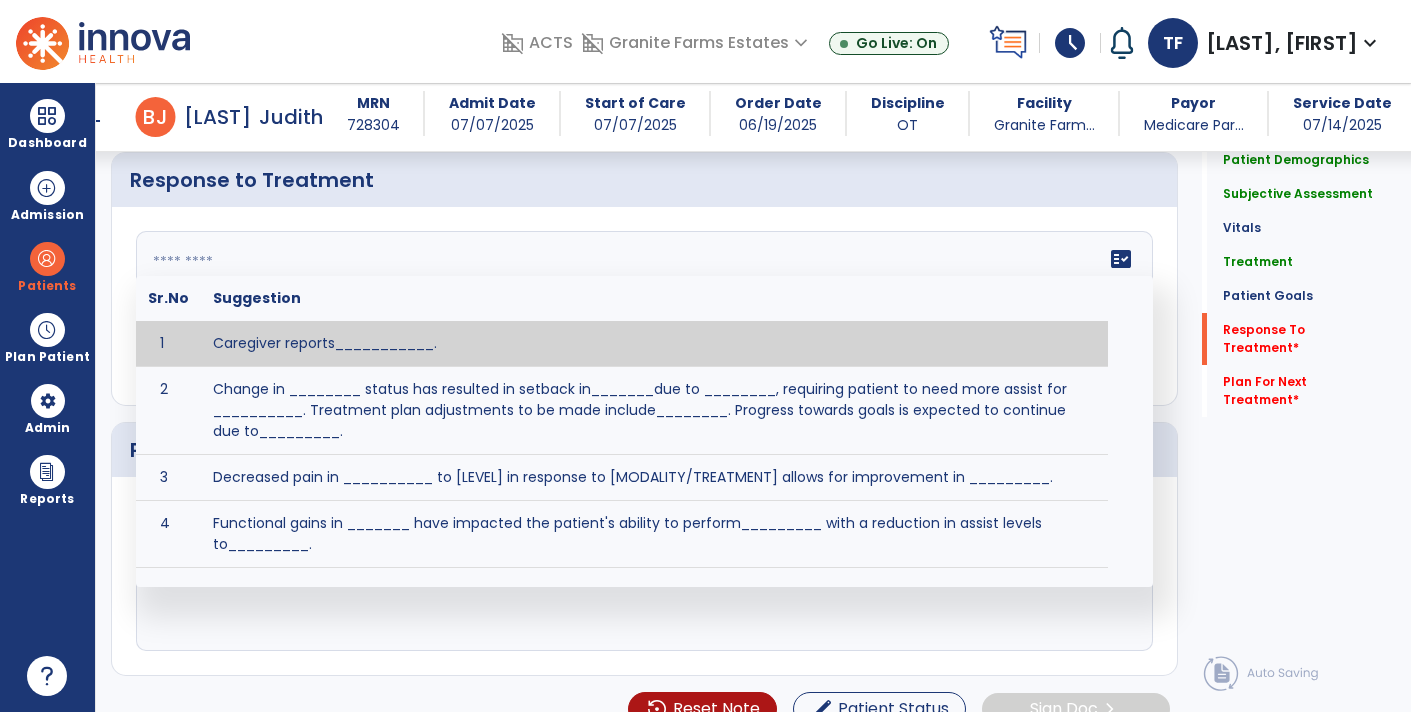 scroll, scrollTop: 3380, scrollLeft: 0, axis: vertical 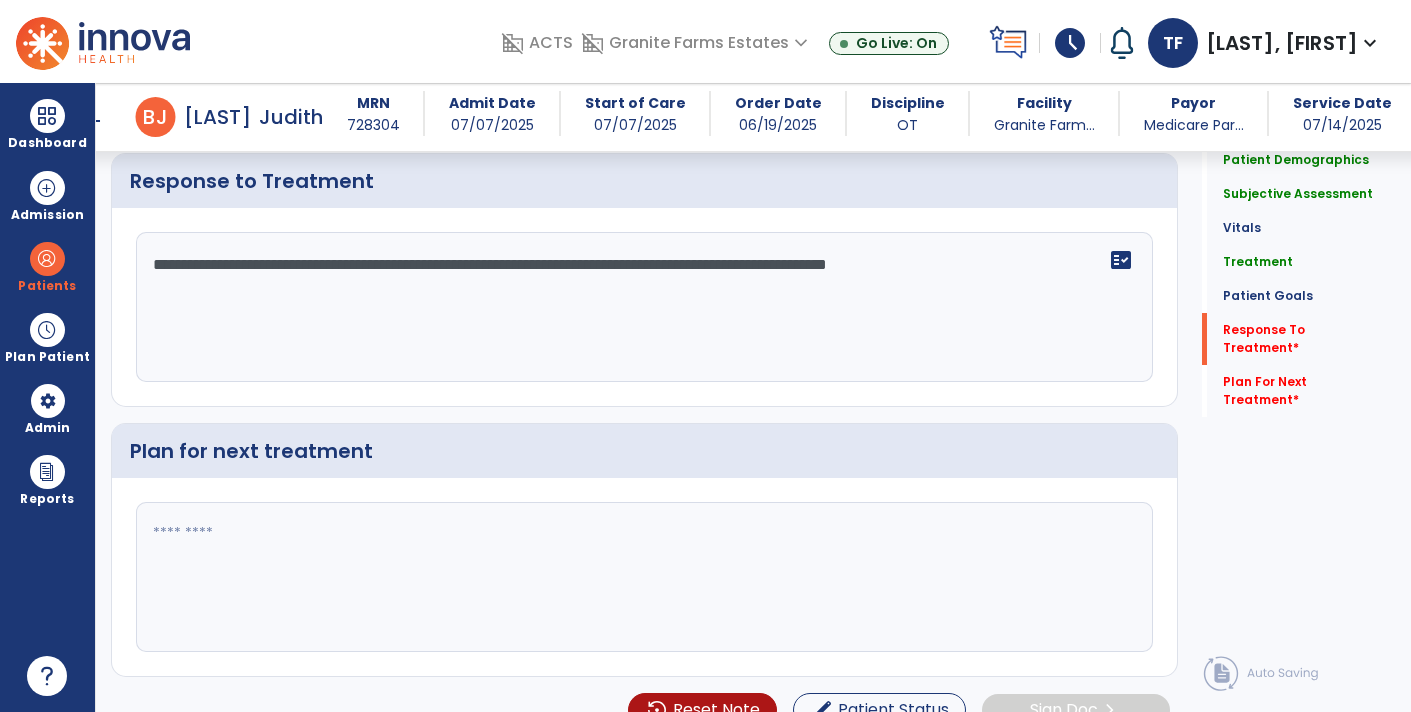 type on "**********" 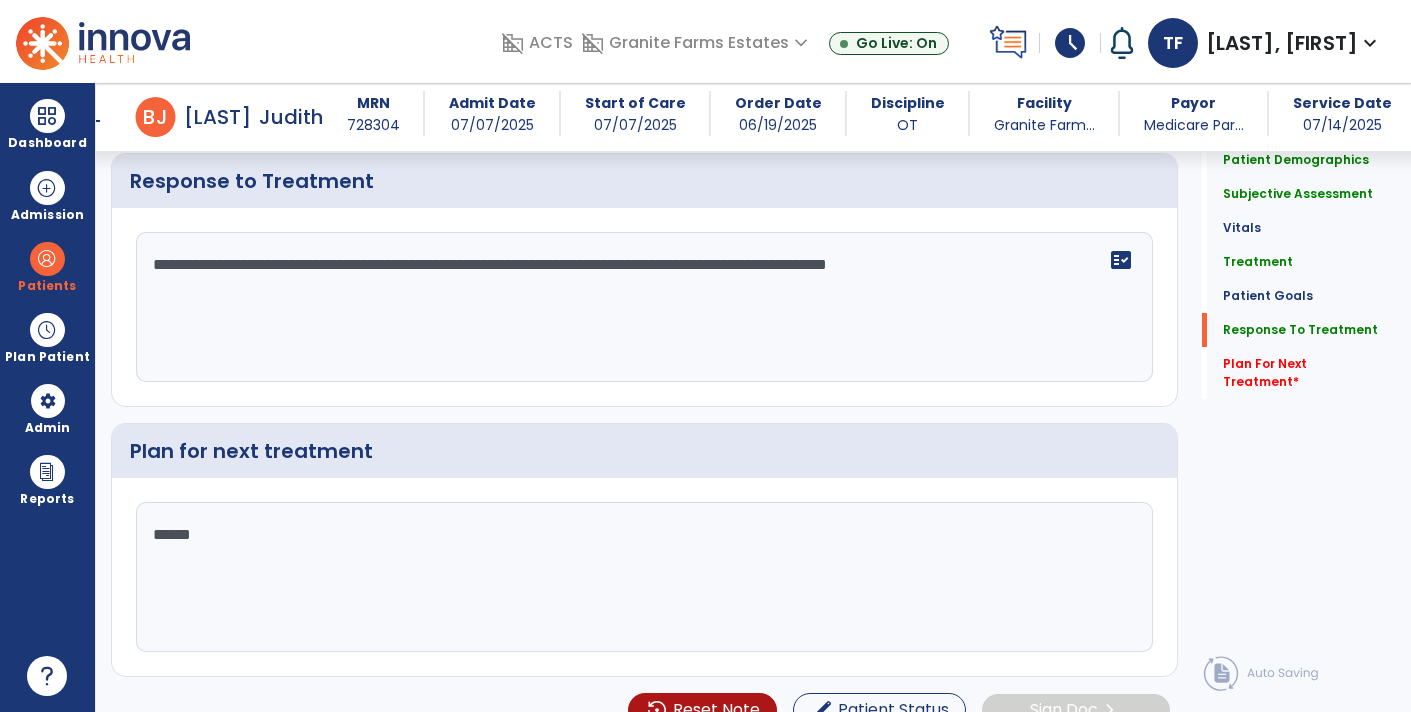 type on "*******" 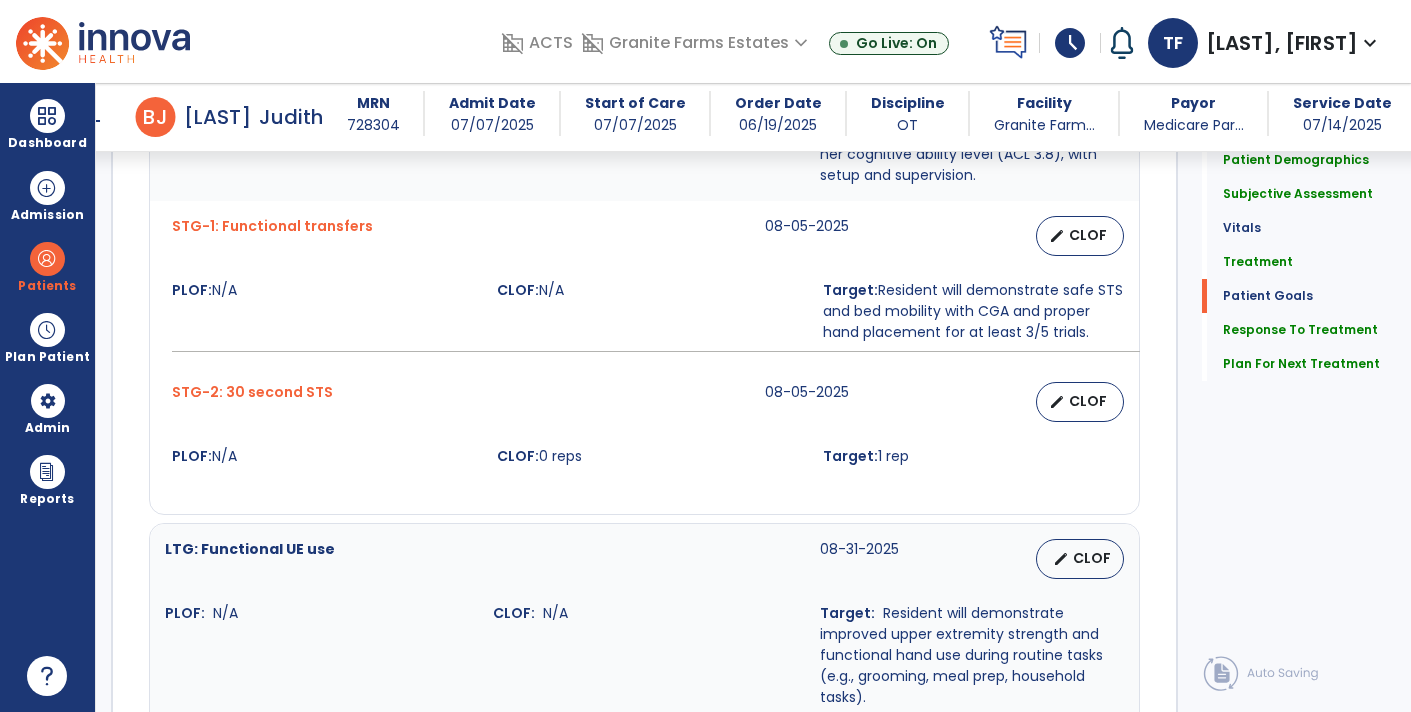 type on "**********" 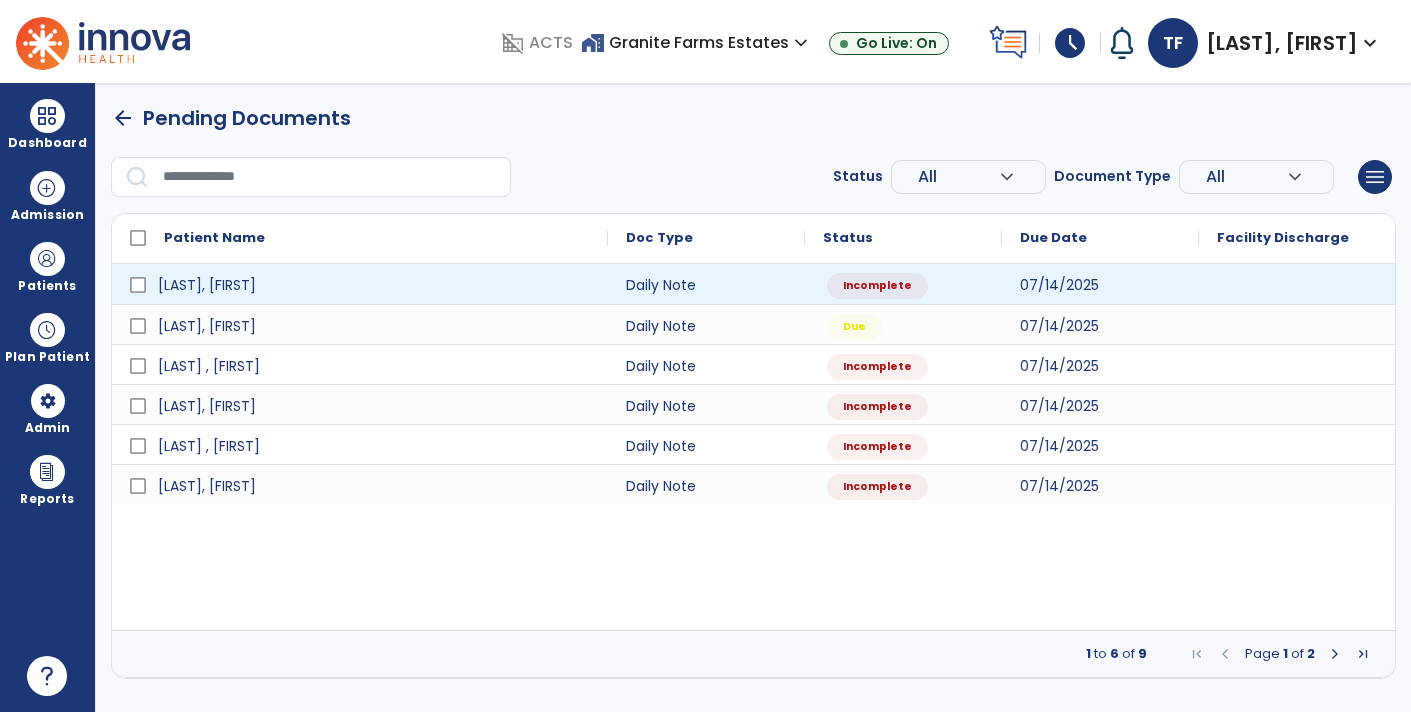 scroll, scrollTop: 0, scrollLeft: 0, axis: both 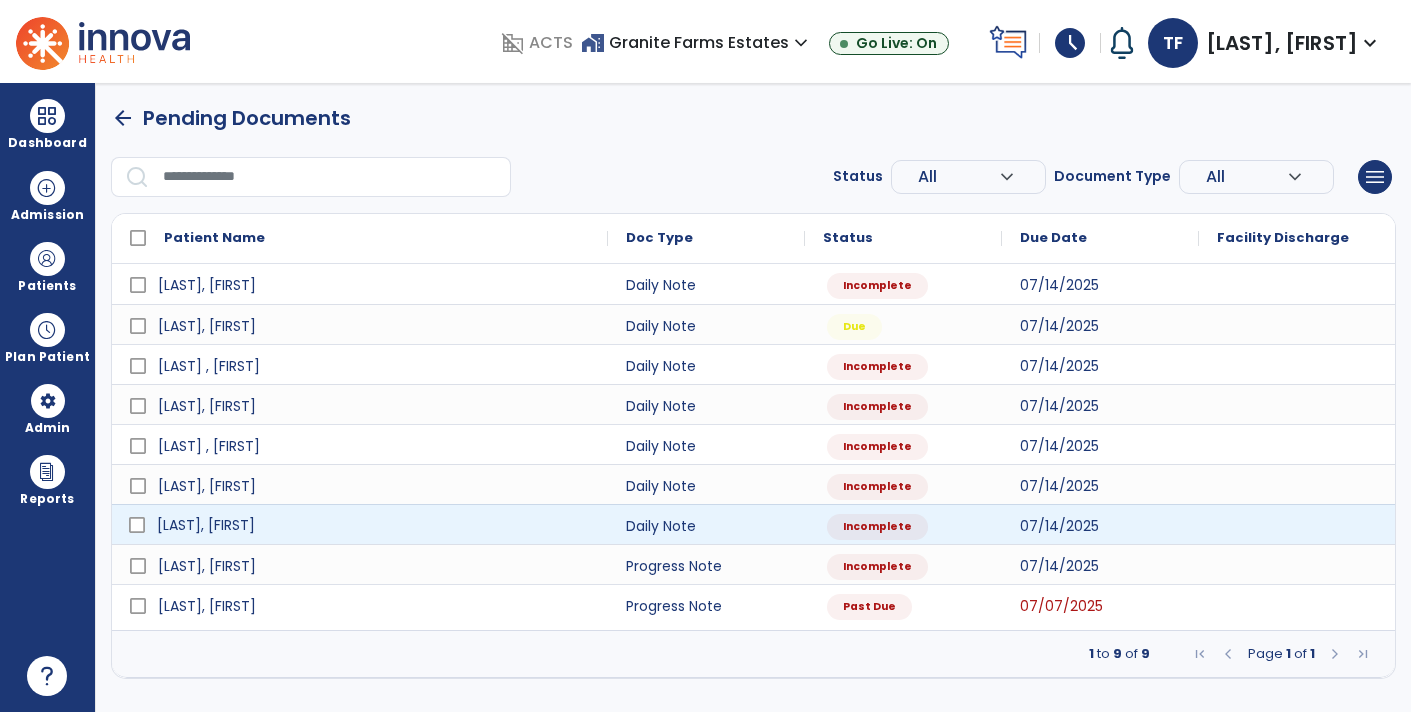 click on "[LAST], [FIRST]" at bounding box center (206, 525) 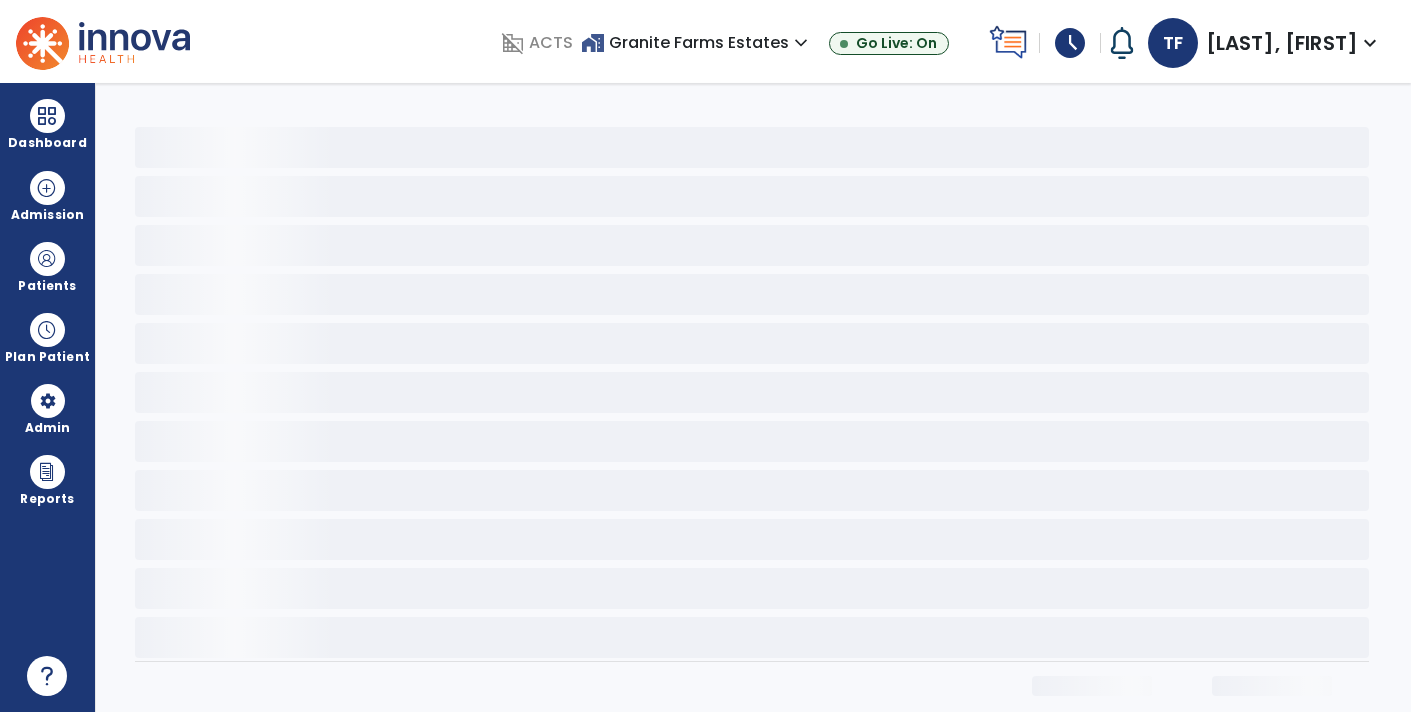 select on "*" 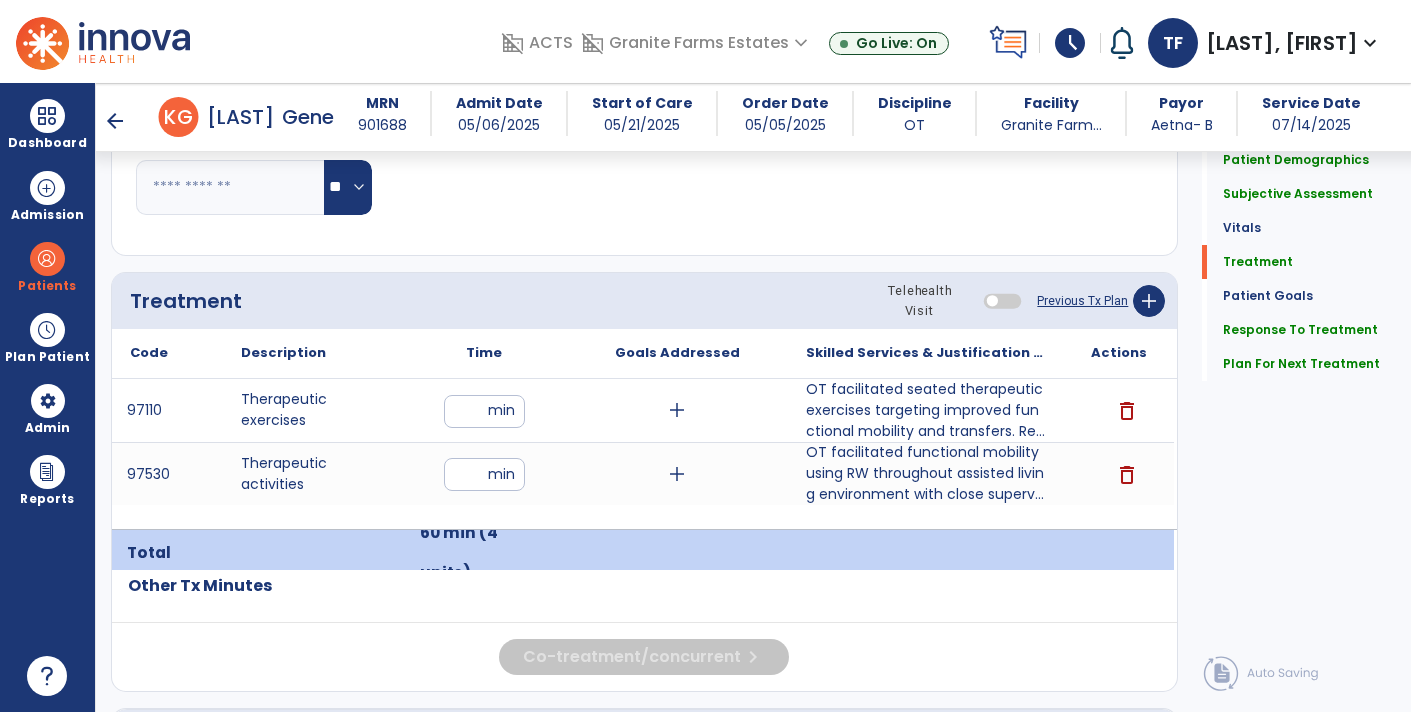 scroll, scrollTop: 1136, scrollLeft: 0, axis: vertical 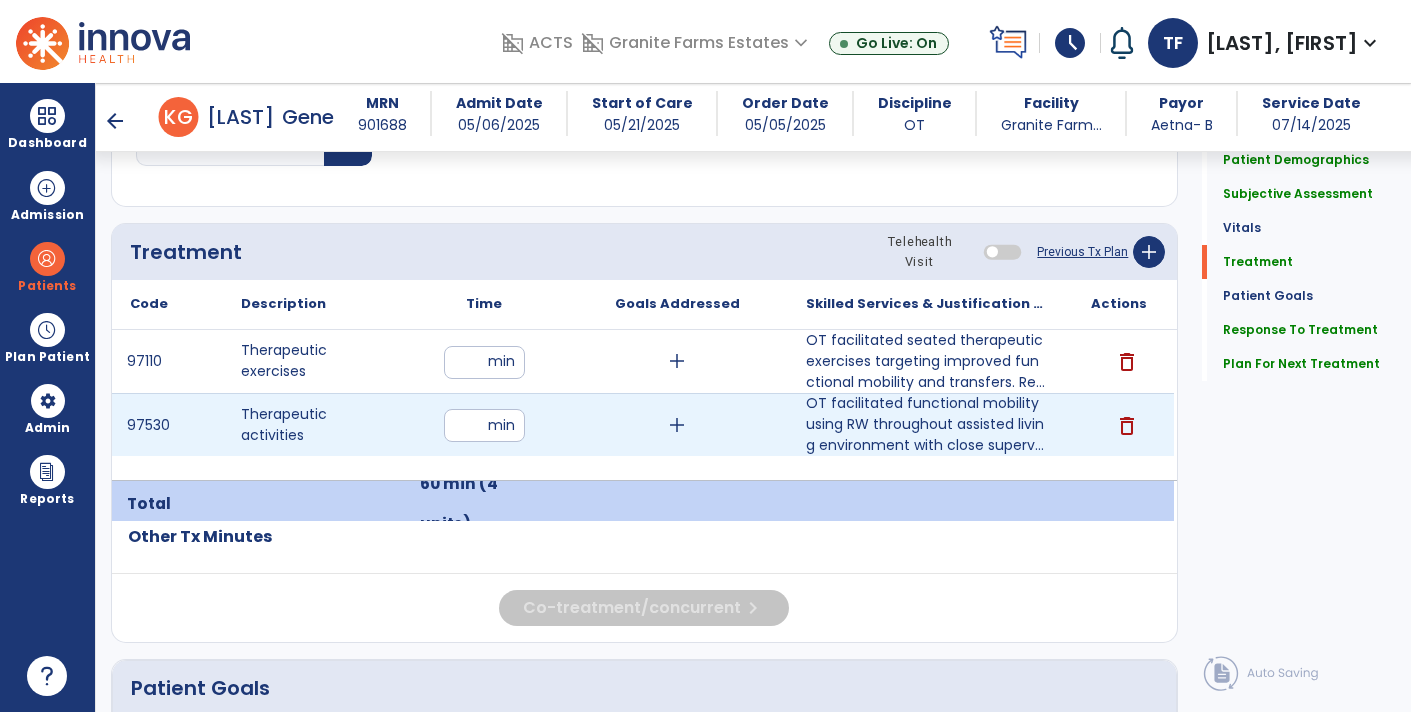 drag, startPoint x: 483, startPoint y: 428, endPoint x: 409, endPoint y: 425, distance: 74.06078 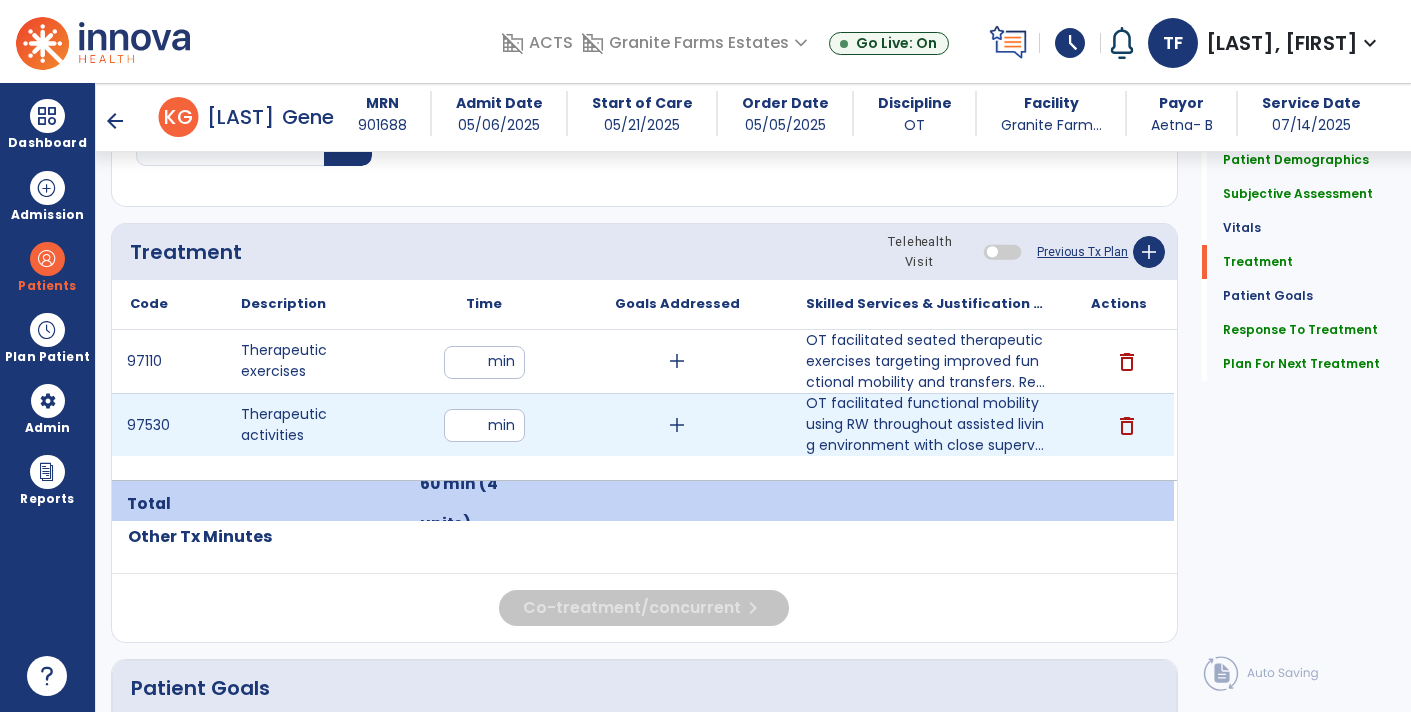type on "**" 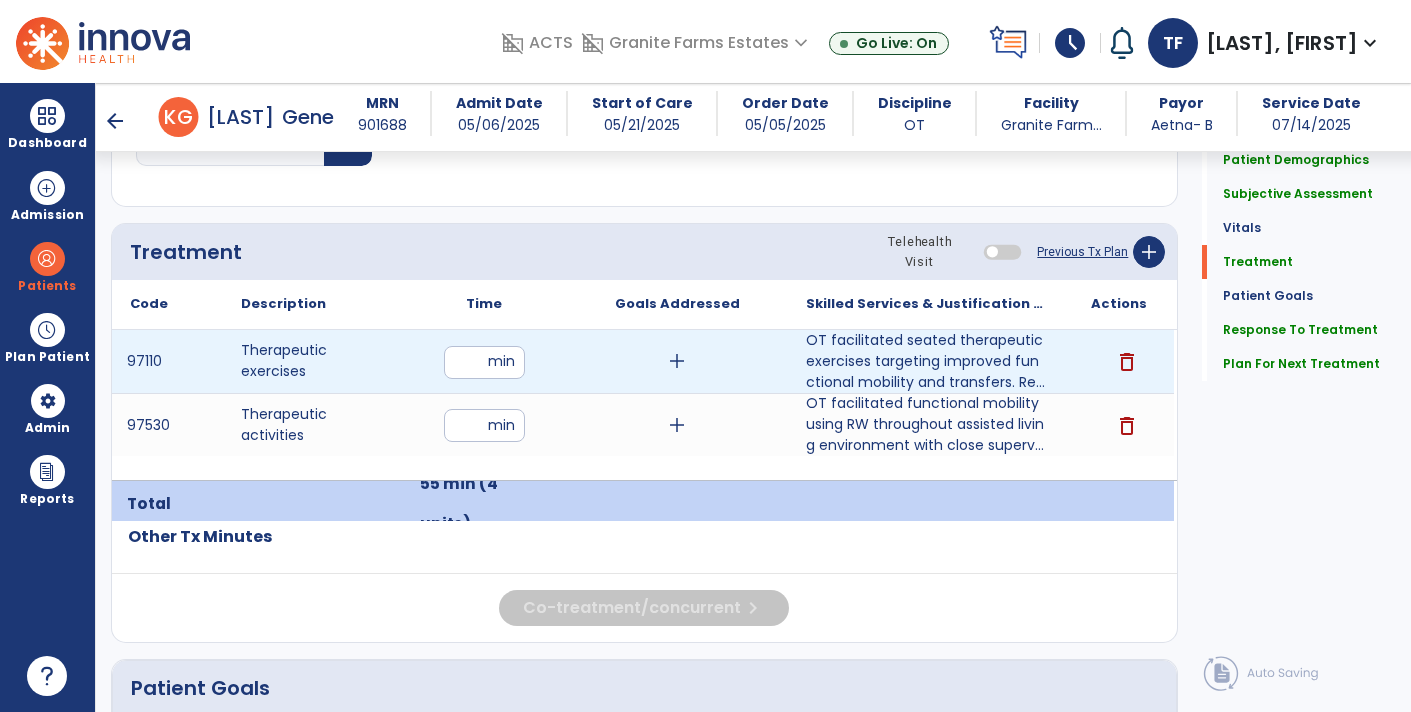 drag, startPoint x: 472, startPoint y: 354, endPoint x: 442, endPoint y: 368, distance: 33.105892 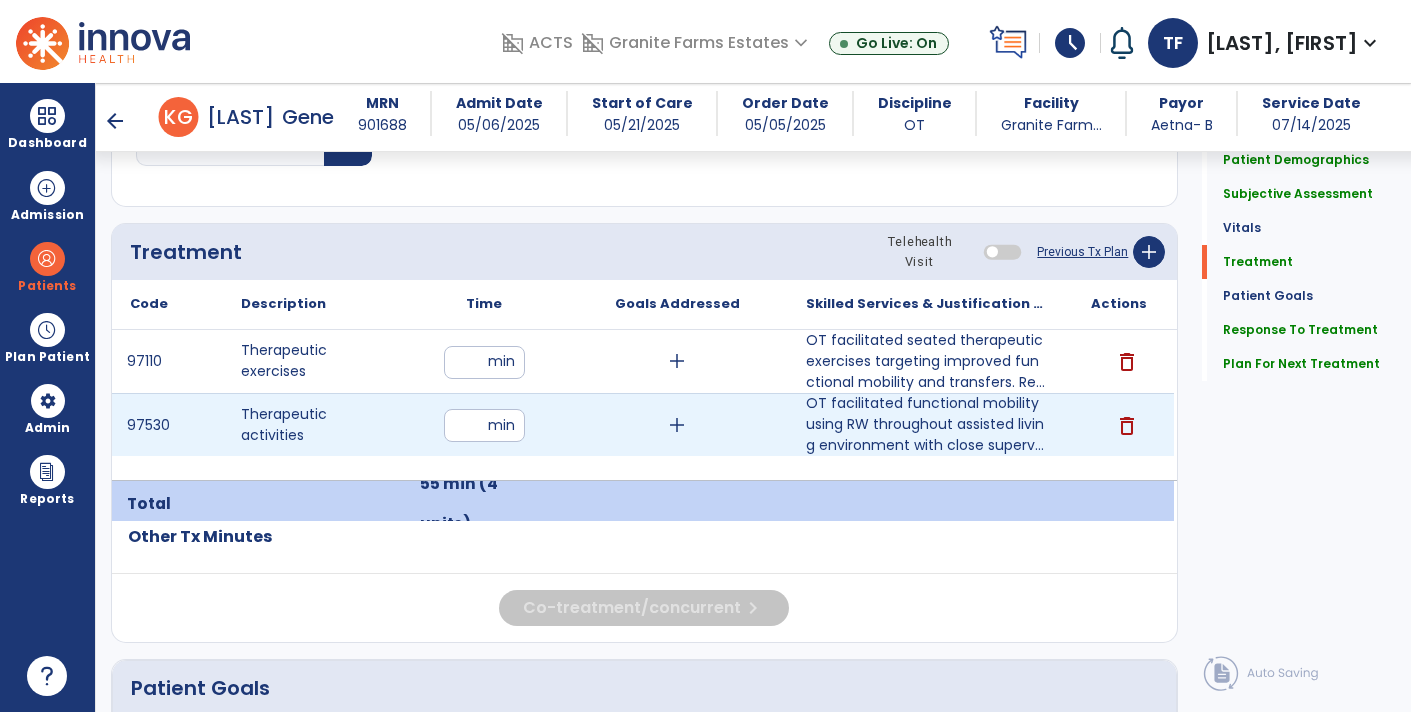 type on "**" 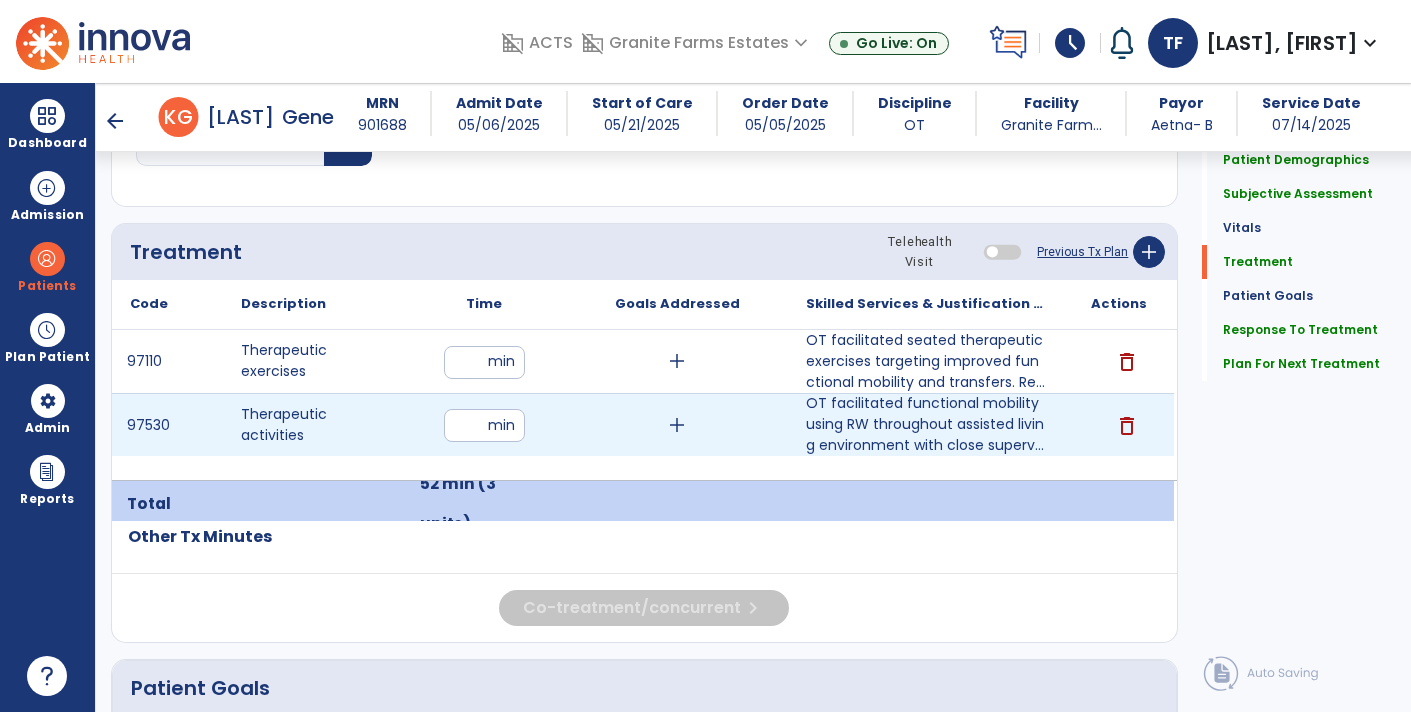 drag, startPoint x: 472, startPoint y: 421, endPoint x: 450, endPoint y: 426, distance: 22.561028 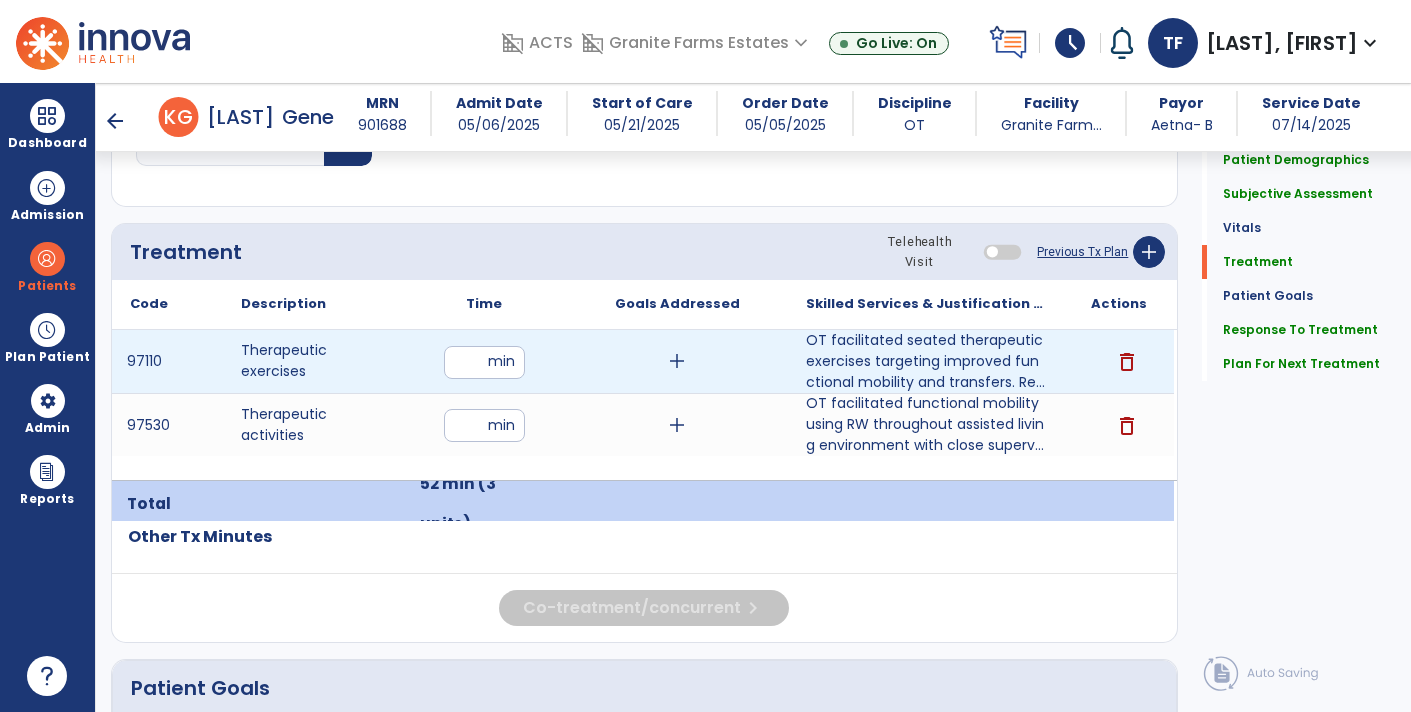 drag, startPoint x: 473, startPoint y: 349, endPoint x: 429, endPoint y: 354, distance: 44.28318 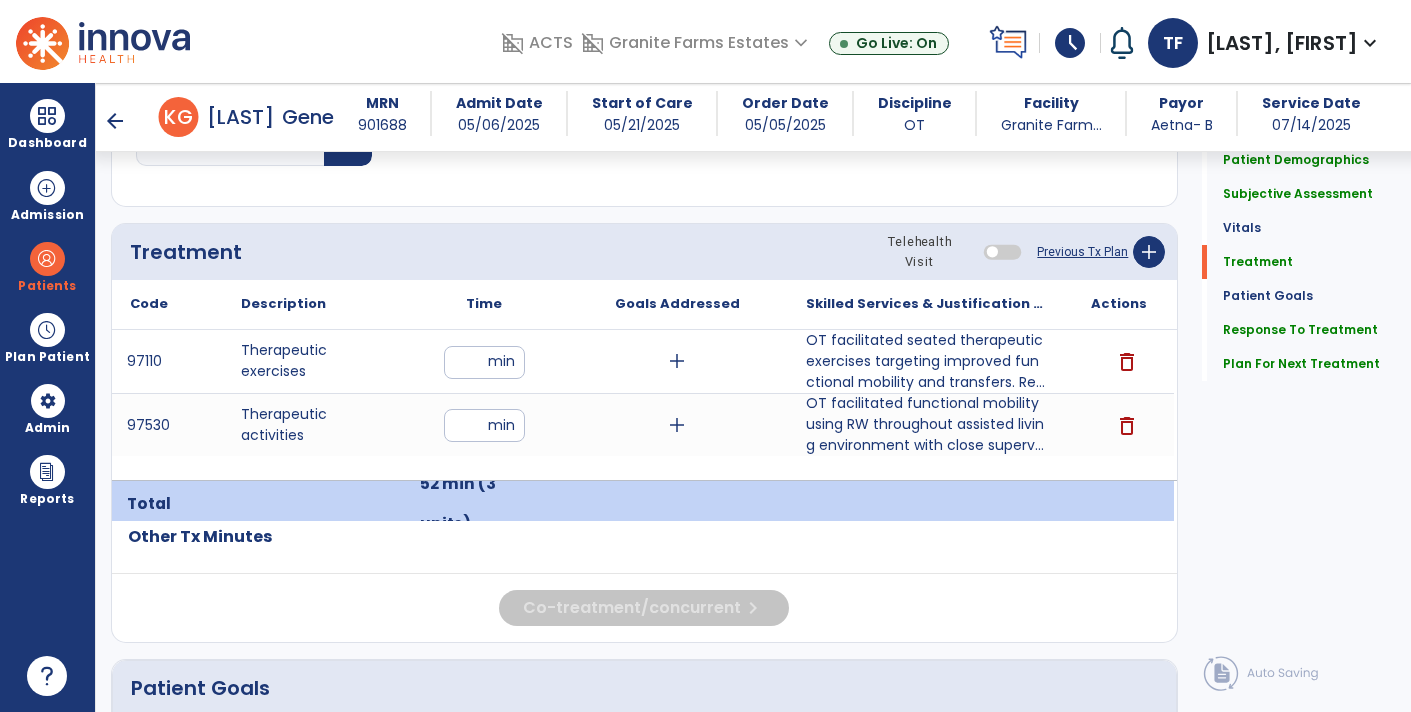 type on "**" 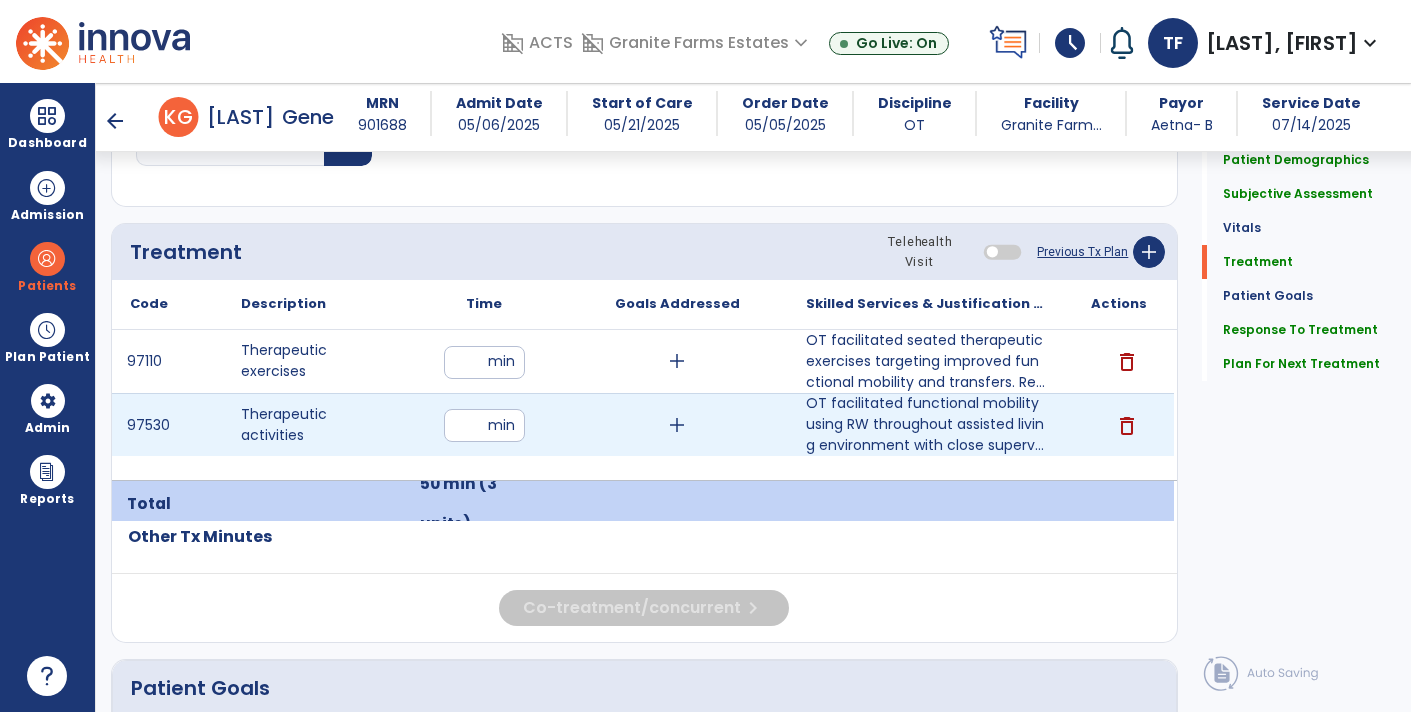 drag, startPoint x: 475, startPoint y: 411, endPoint x: 416, endPoint y: 418, distance: 59.413803 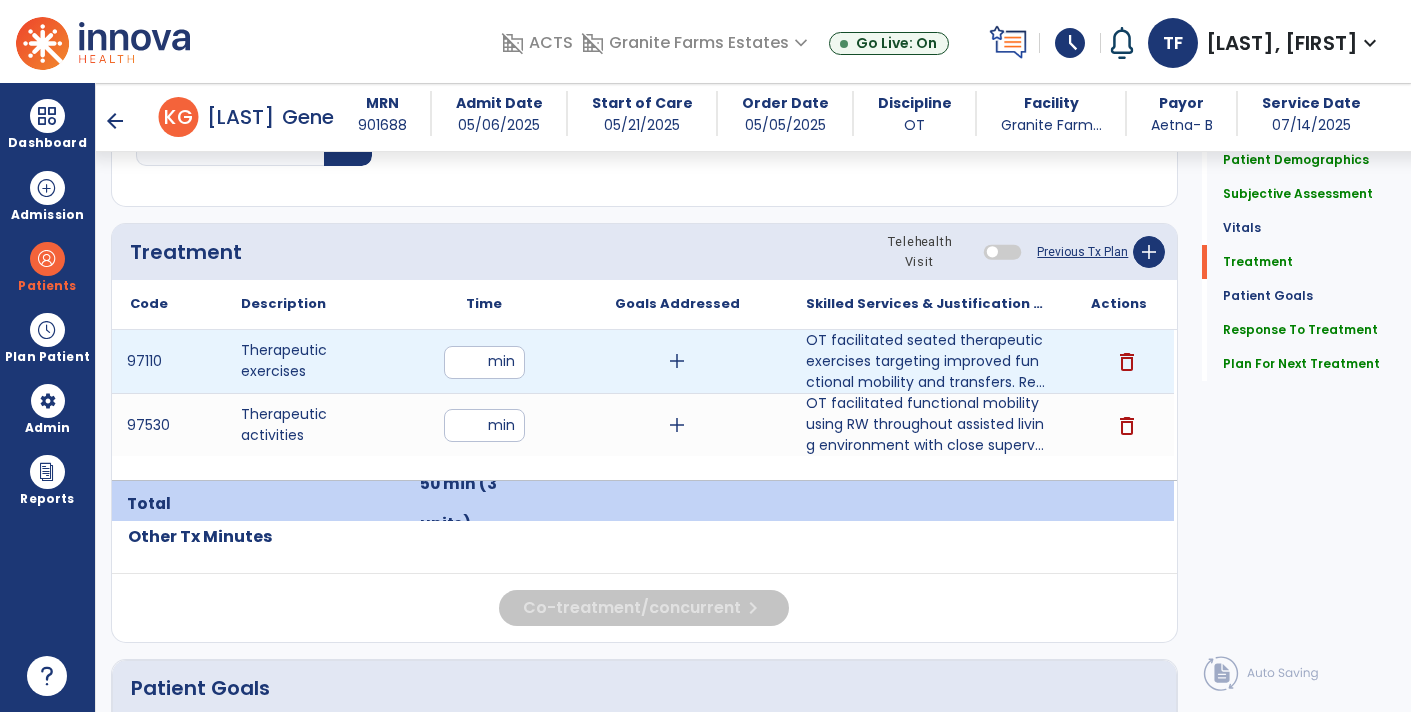 drag, startPoint x: 478, startPoint y: 350, endPoint x: 431, endPoint y: 362, distance: 48.507732 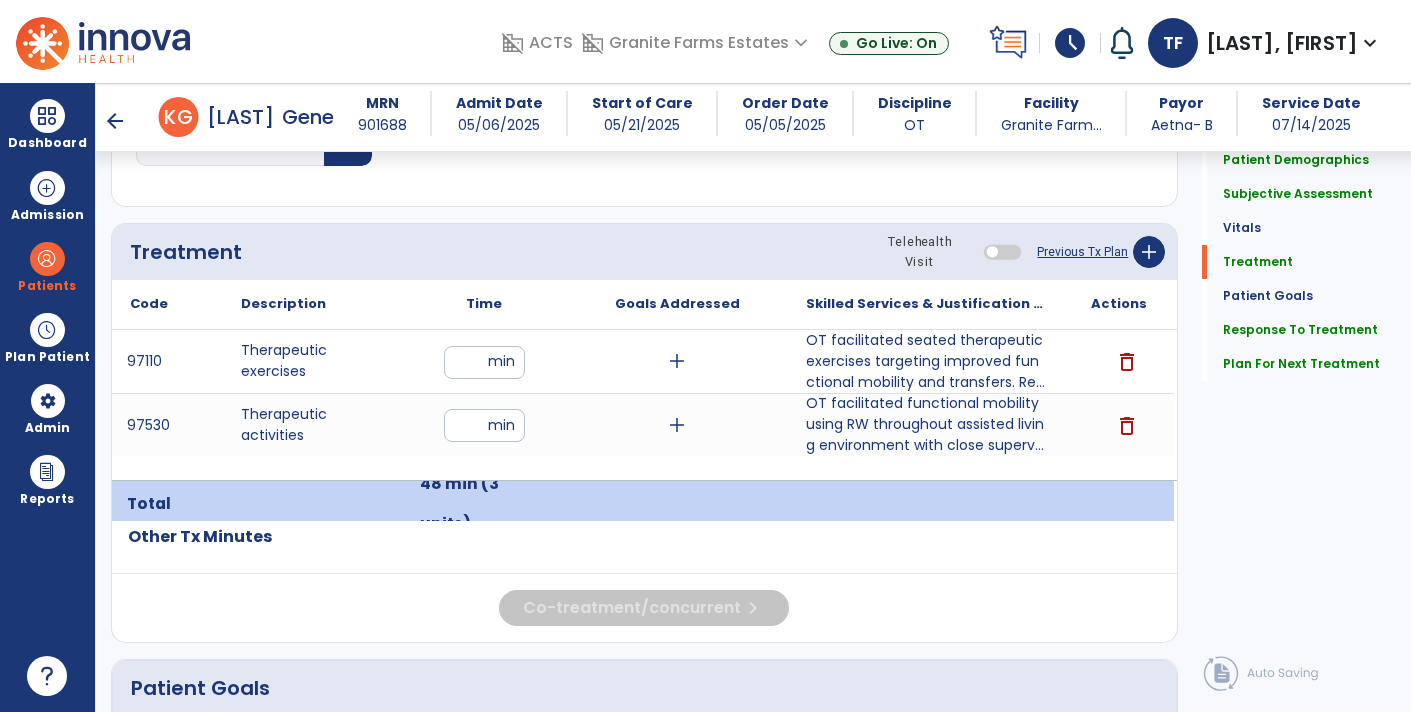 click at bounding box center (677, 504) 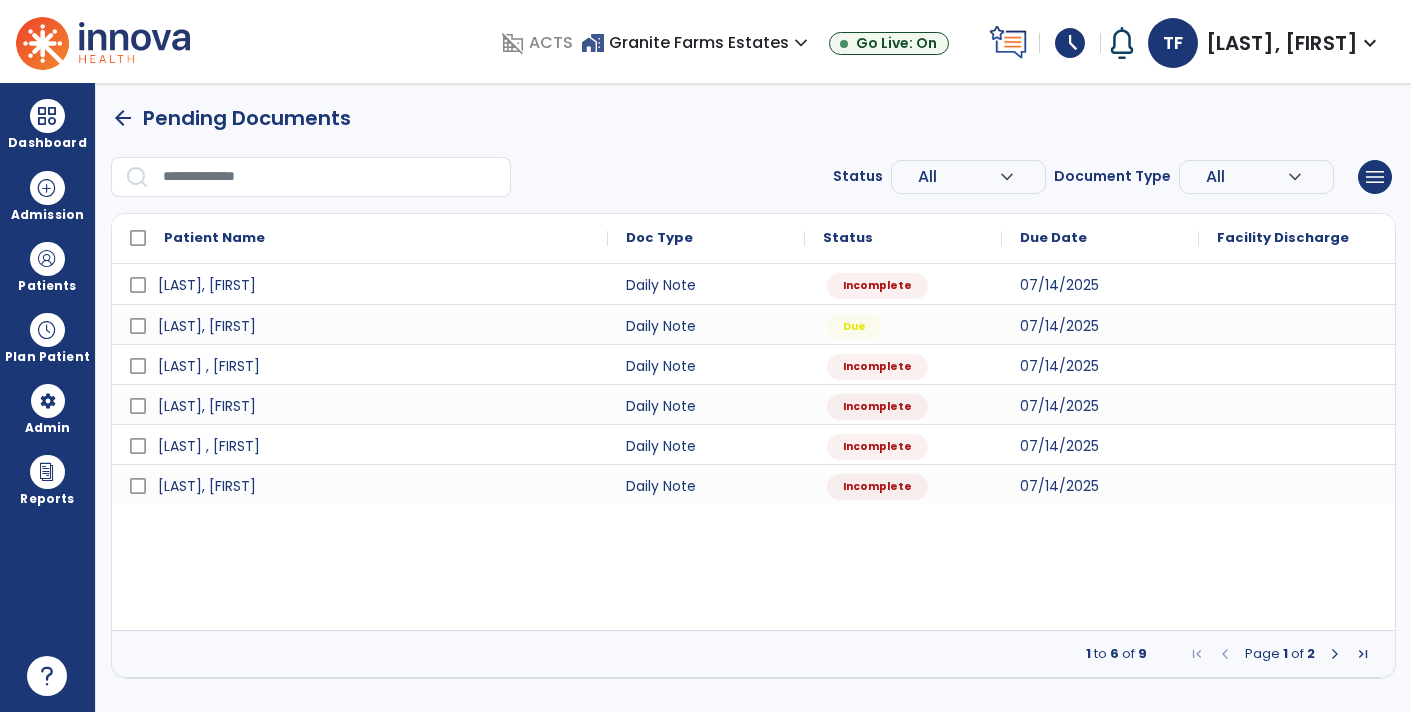 scroll, scrollTop: 0, scrollLeft: 0, axis: both 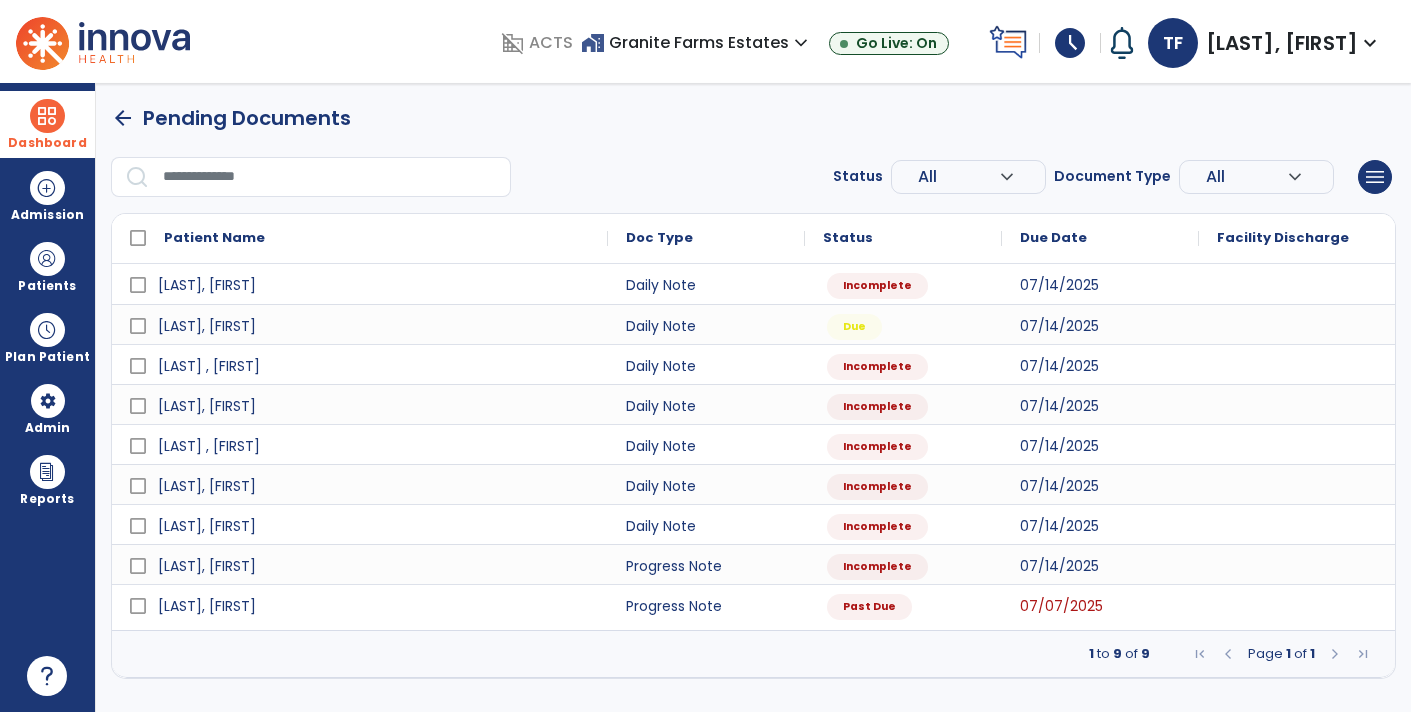 click on "Dashboard" at bounding box center [47, 143] 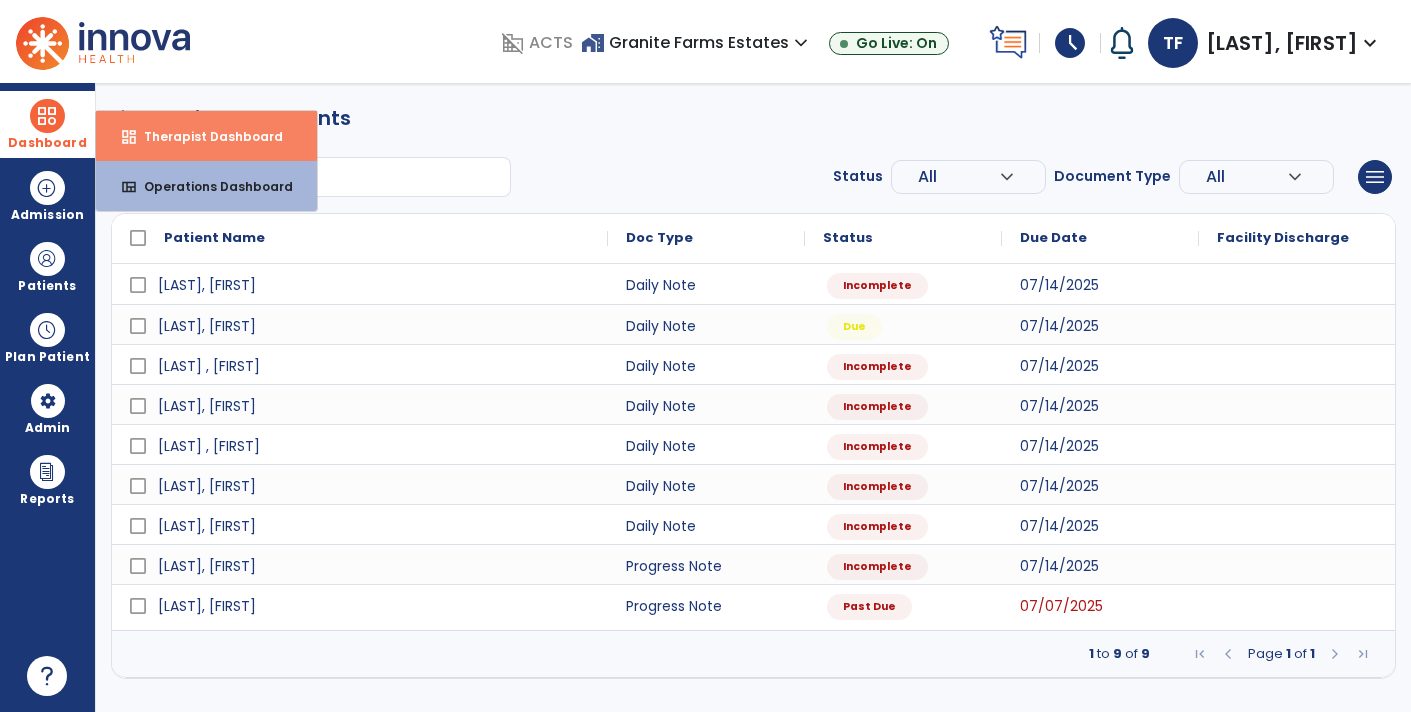 click on "Therapist Dashboard" at bounding box center (205, 136) 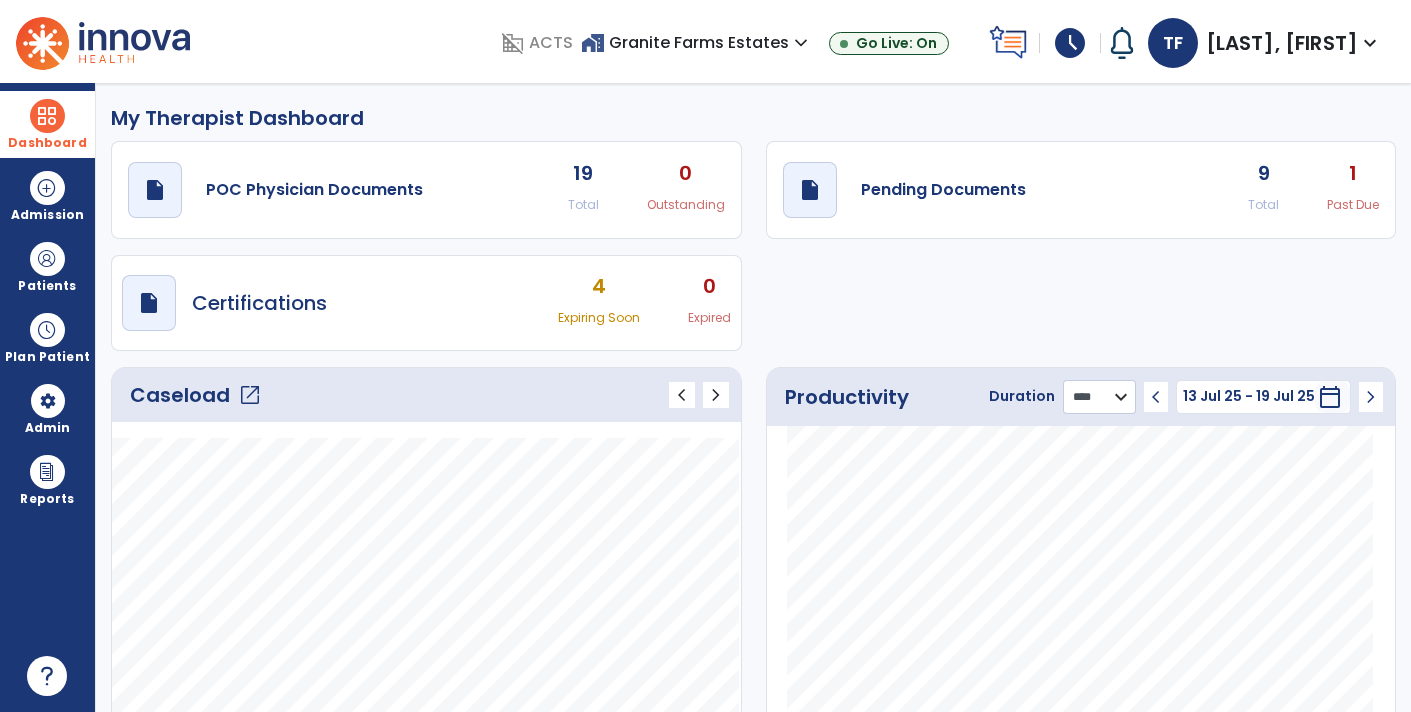 click on "******** **** ***" 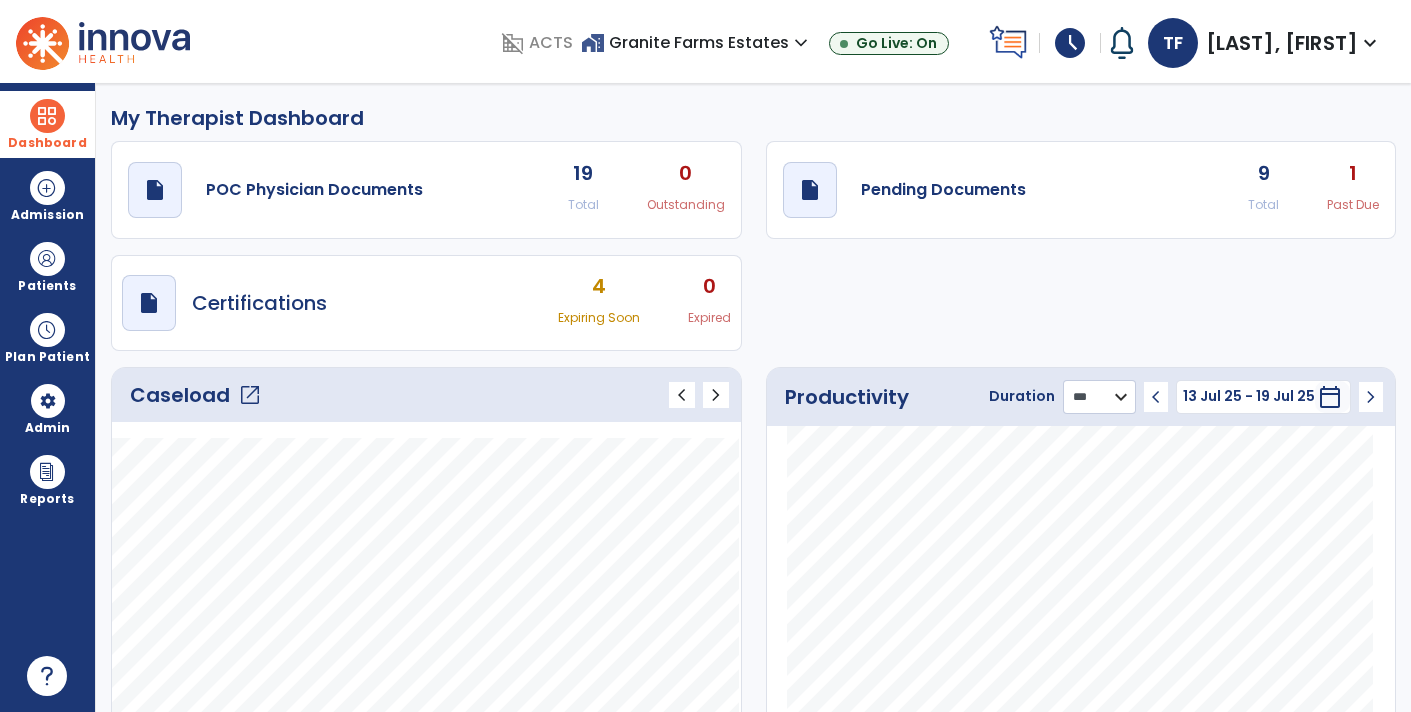 click on "******** **** ***" 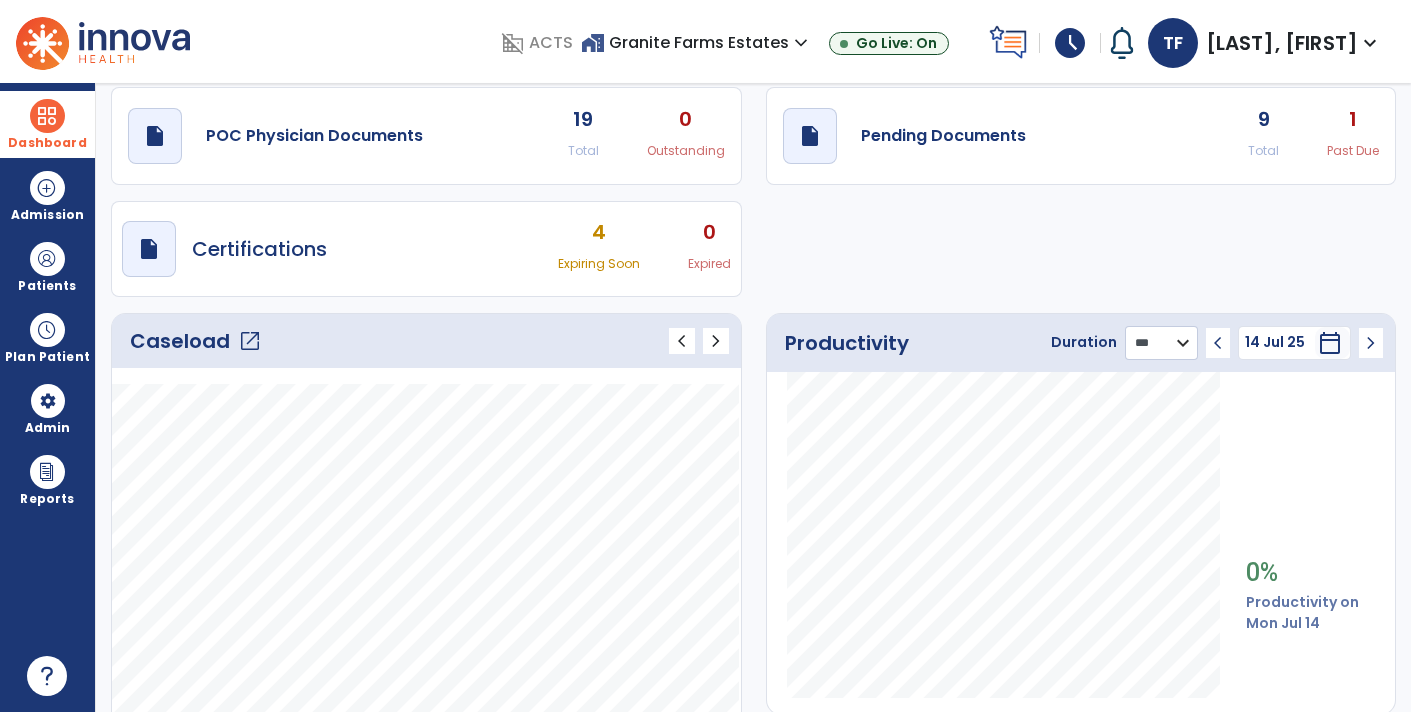 scroll, scrollTop: 66, scrollLeft: 0, axis: vertical 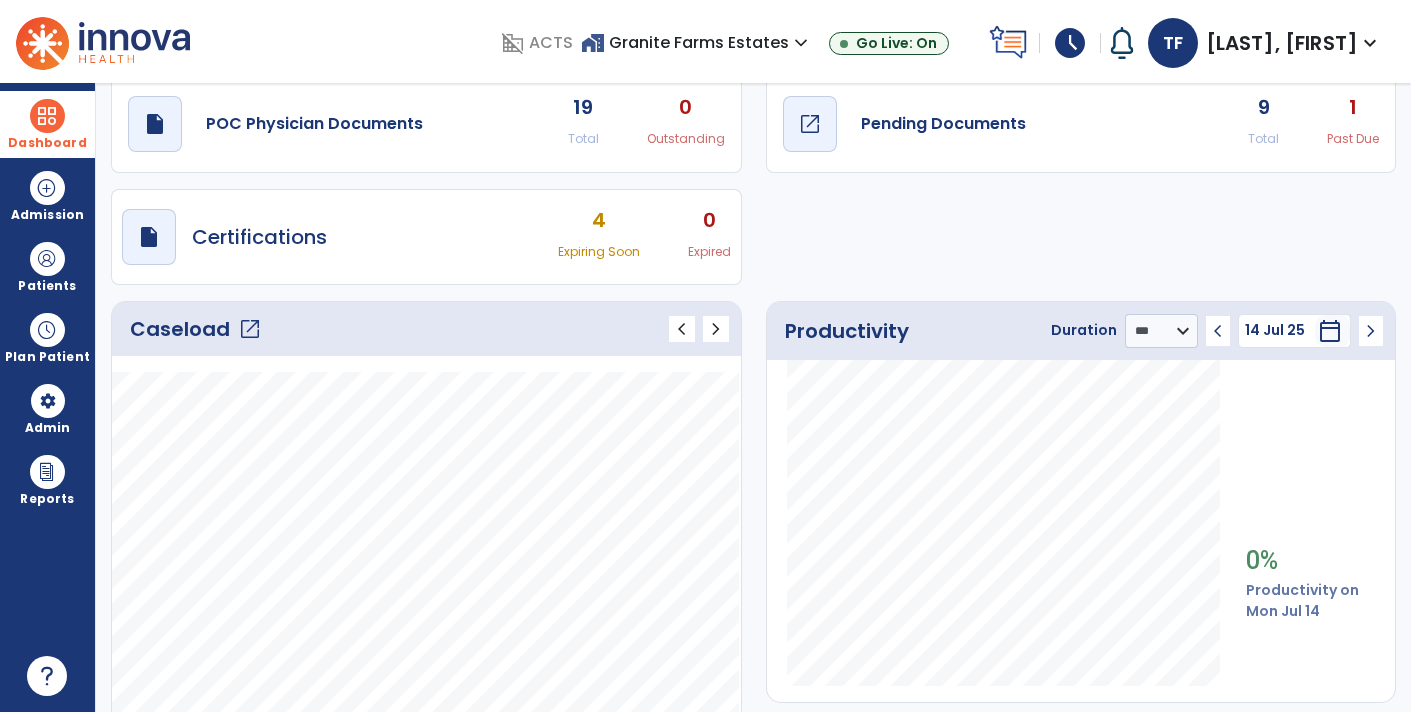 click on "Pending Documents" 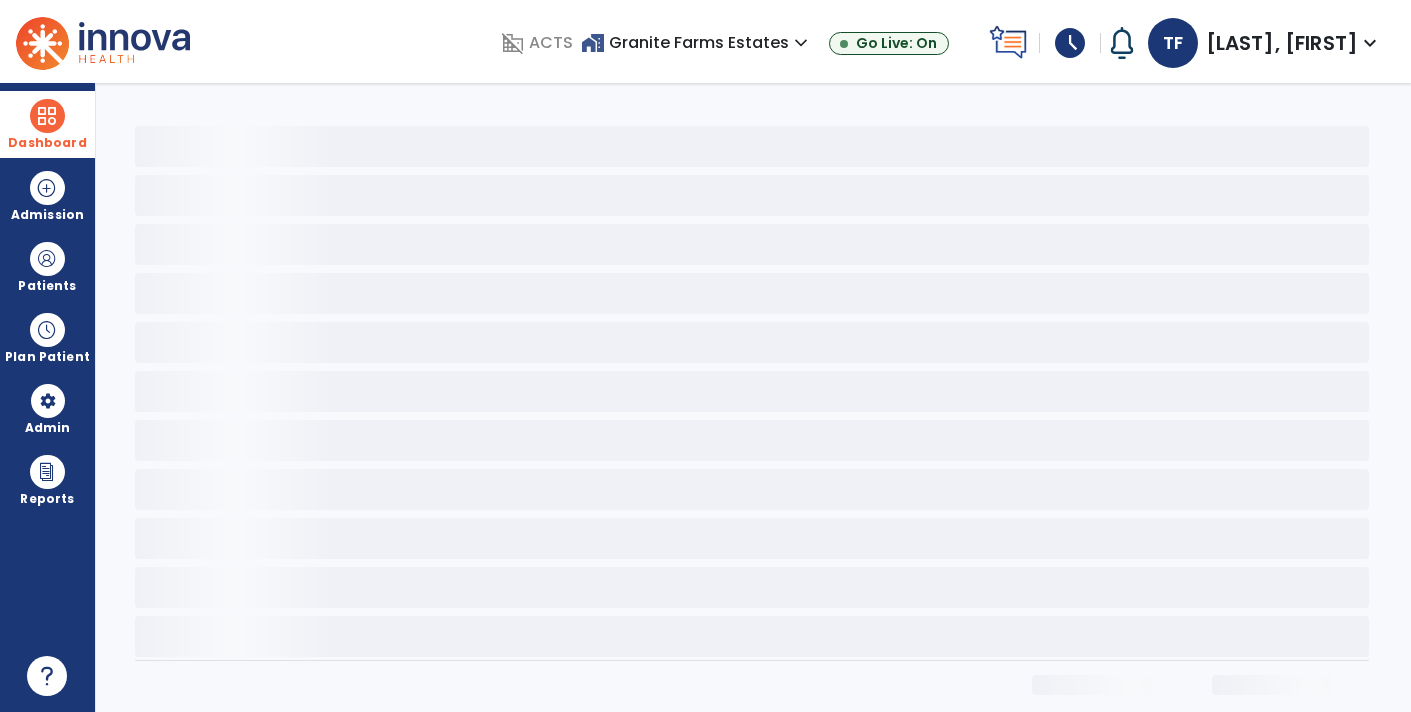 scroll, scrollTop: 0, scrollLeft: 0, axis: both 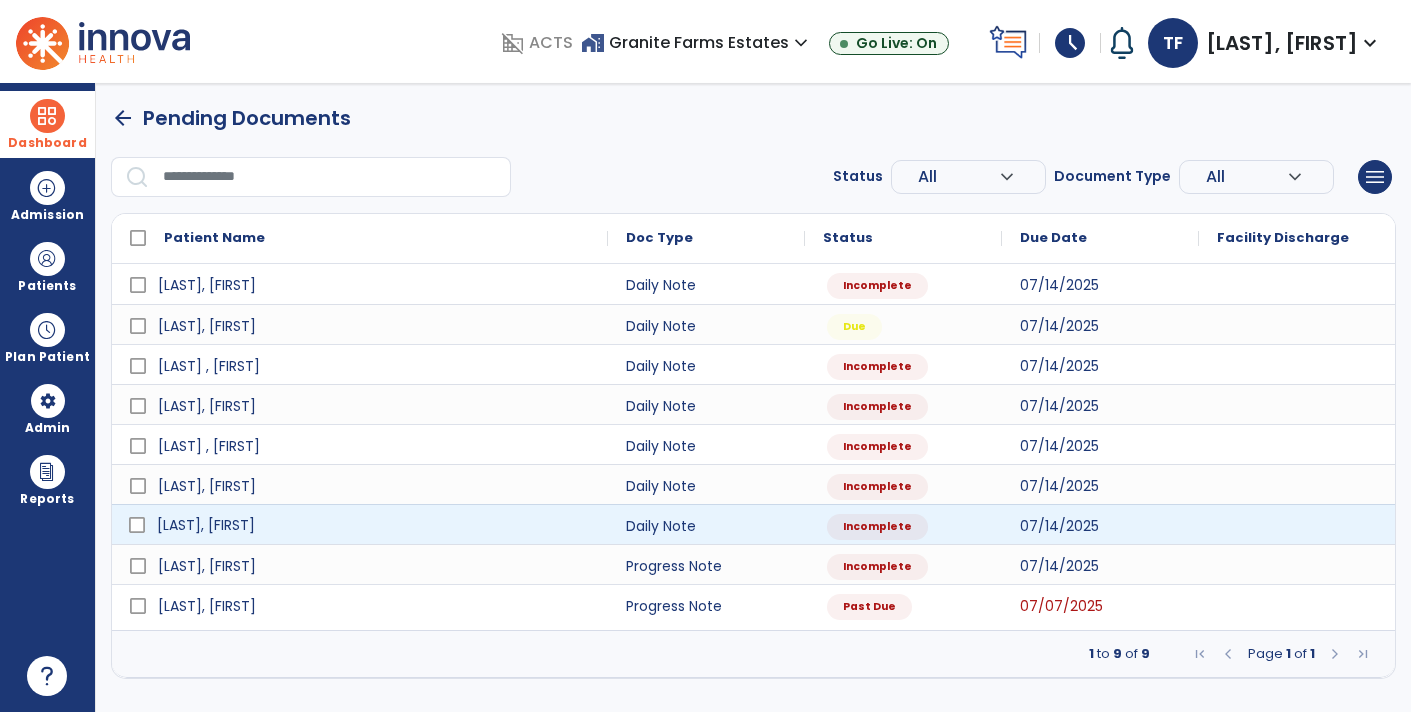 click on "[LAST], [FIRST]" at bounding box center (206, 525) 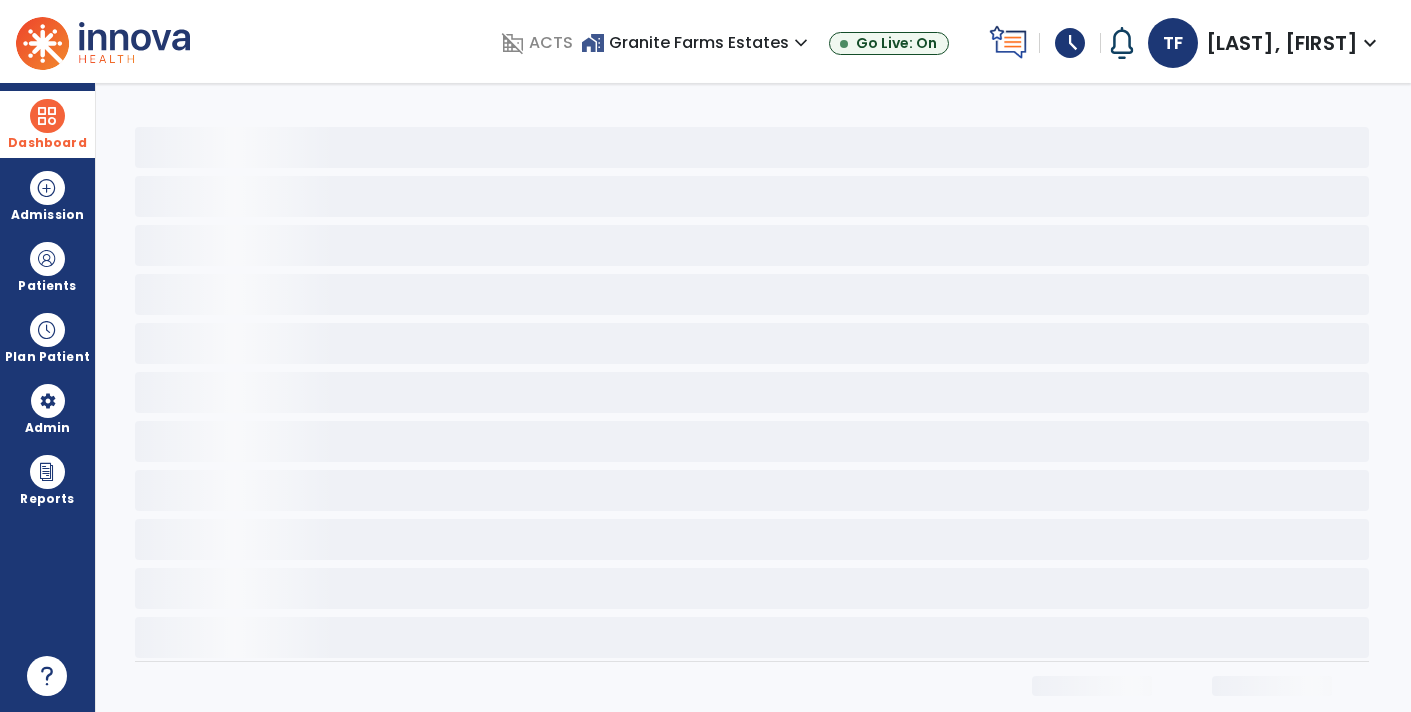 select on "*" 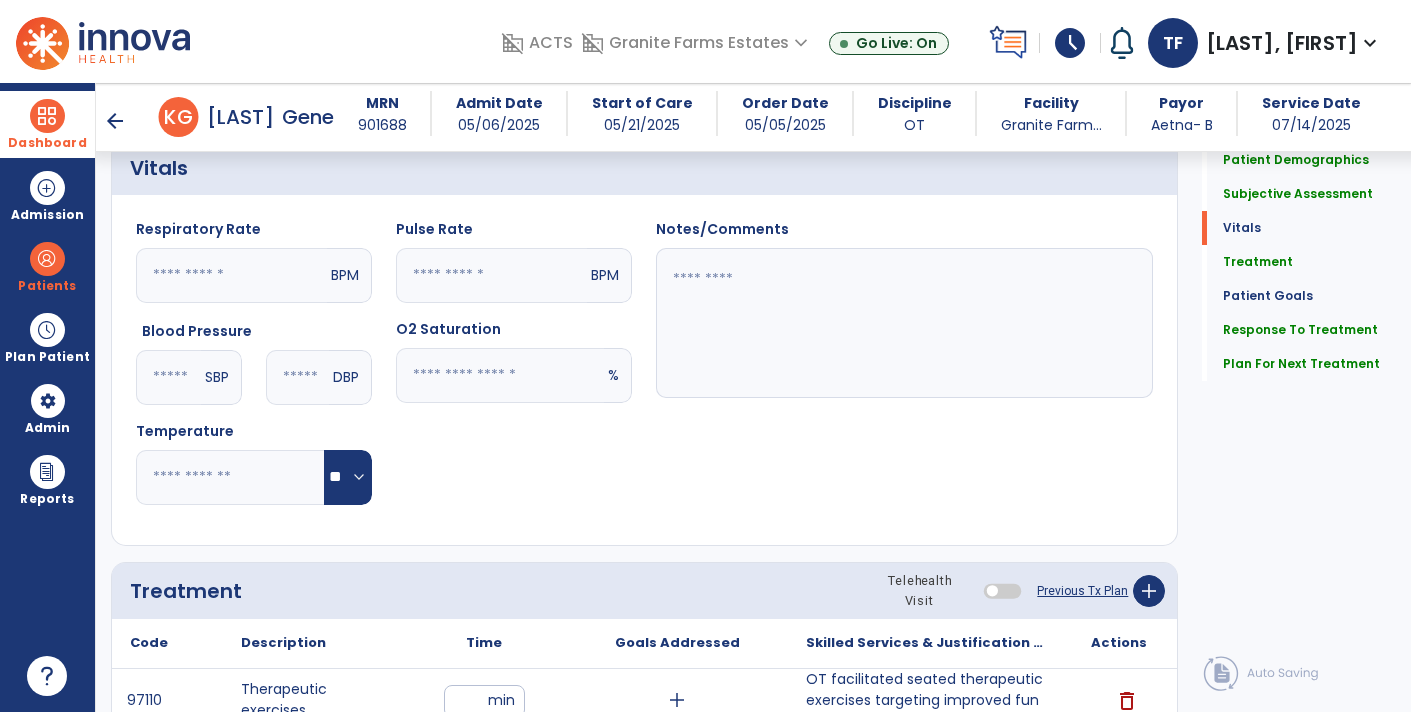 scroll, scrollTop: 1186, scrollLeft: 0, axis: vertical 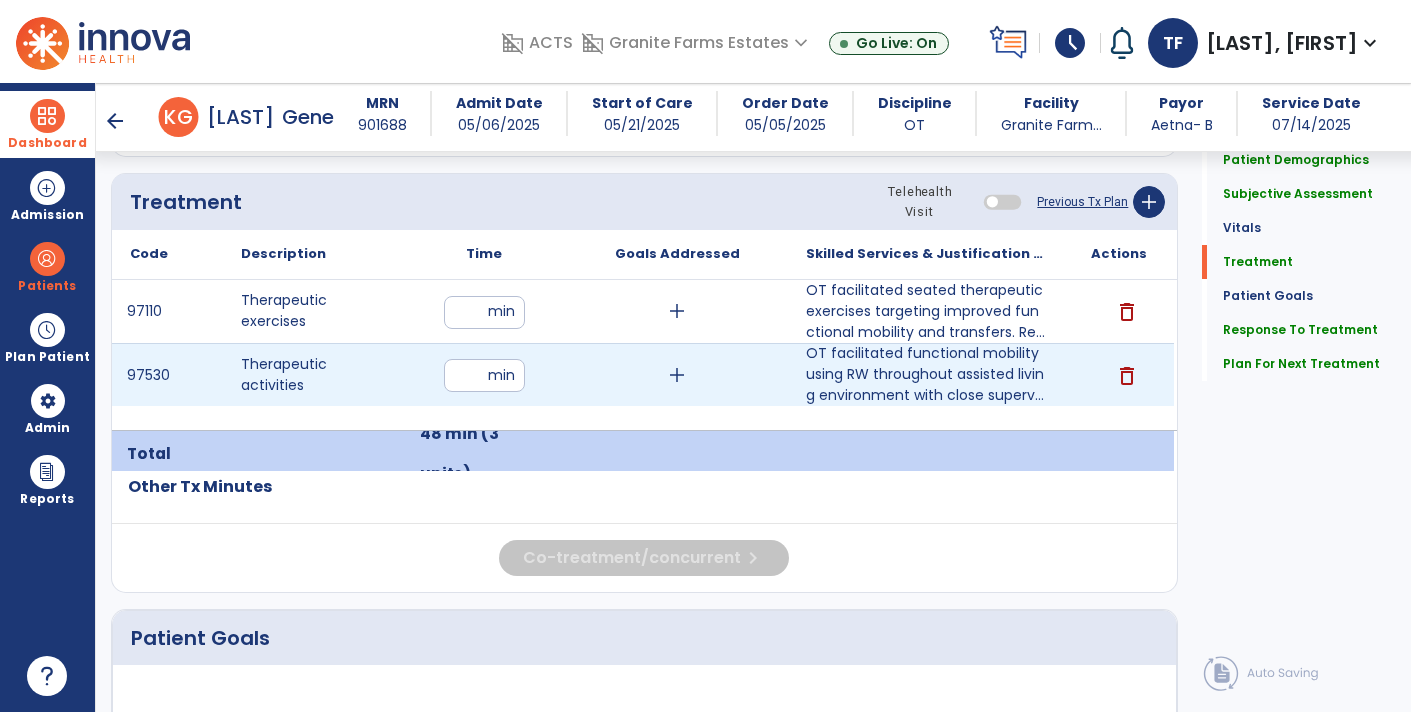 drag, startPoint x: 476, startPoint y: 370, endPoint x: 456, endPoint y: 370, distance: 20 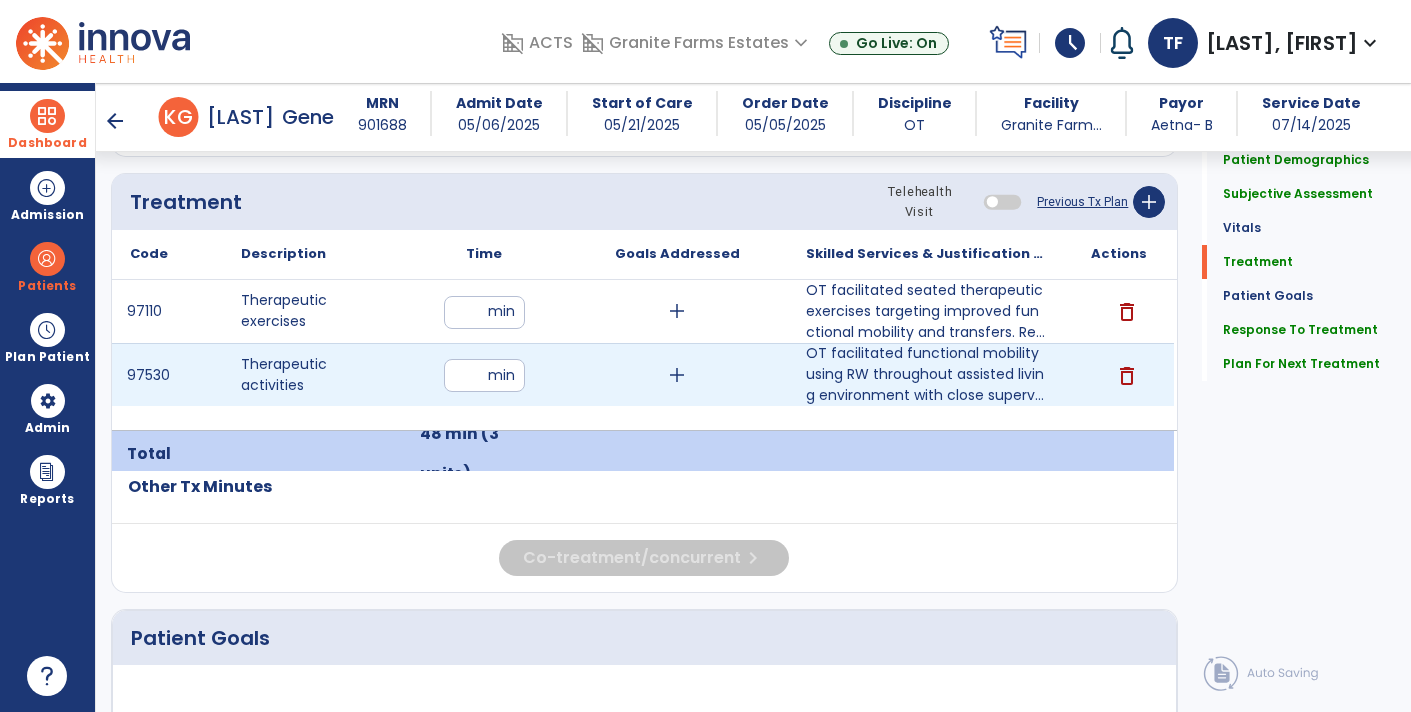 type on "**" 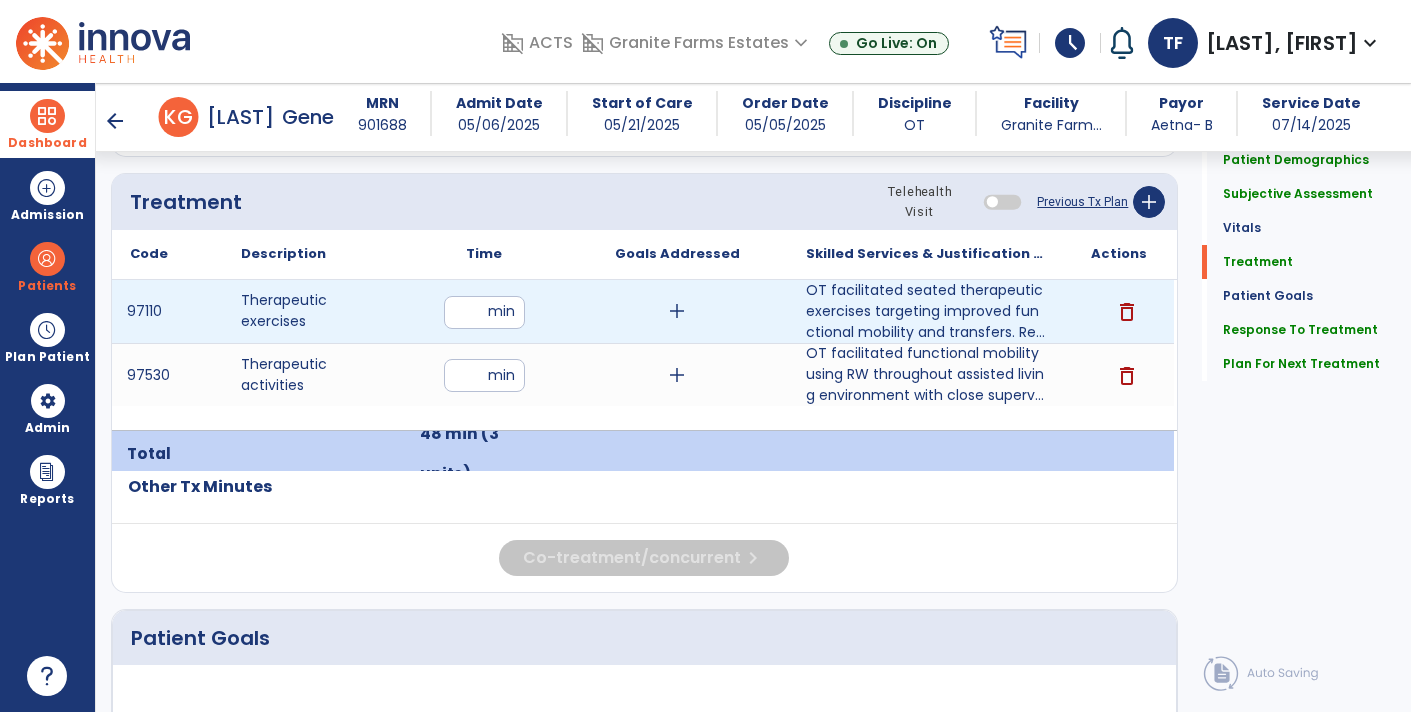 drag, startPoint x: 476, startPoint y: 315, endPoint x: 441, endPoint y: 314, distance: 35.014282 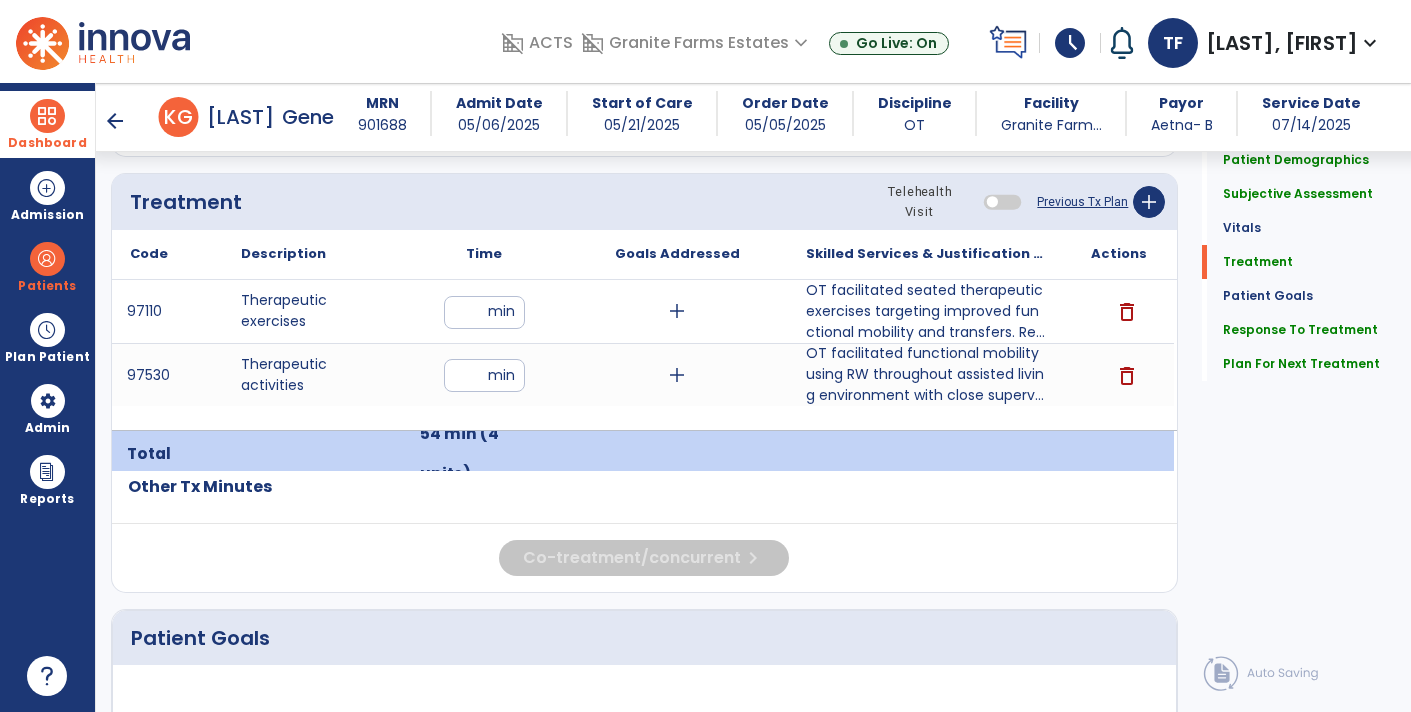 click at bounding box center (677, 454) 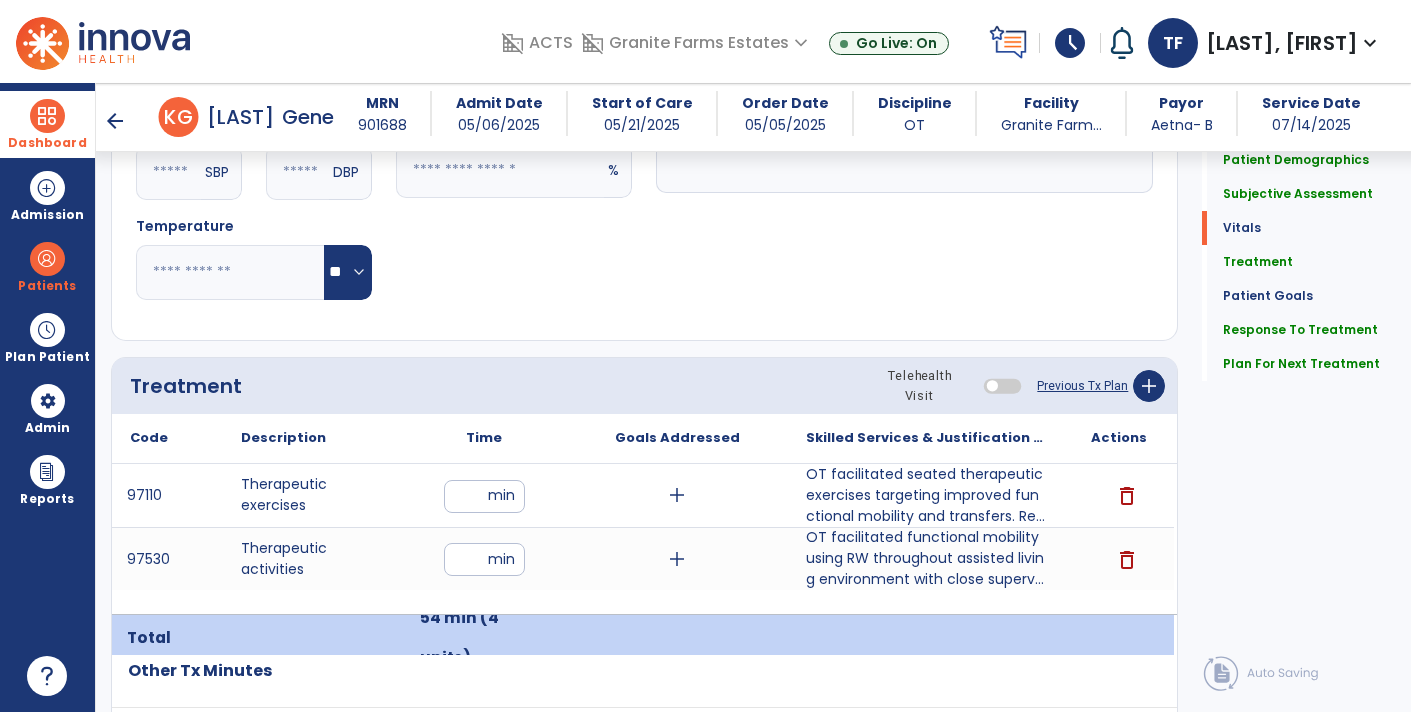 scroll, scrollTop: 980, scrollLeft: 0, axis: vertical 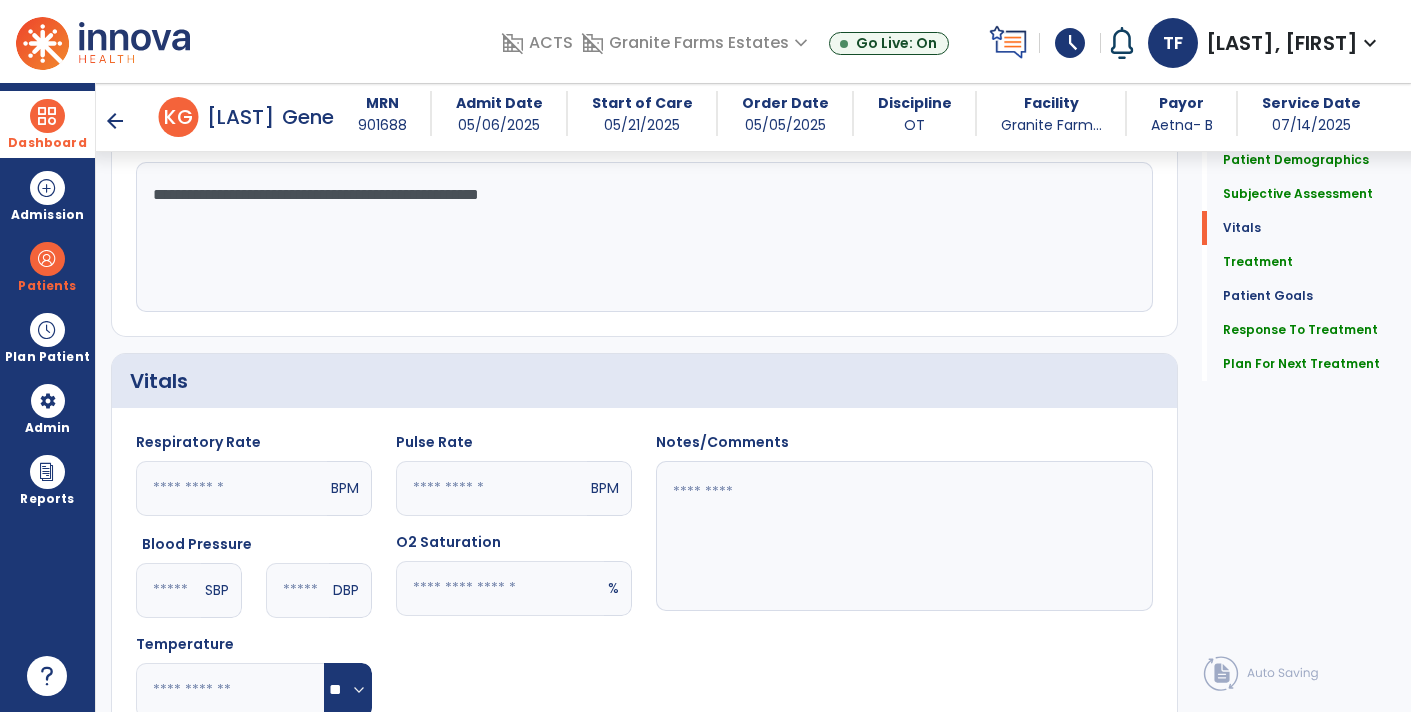 click on "arrow_back" at bounding box center [115, 121] 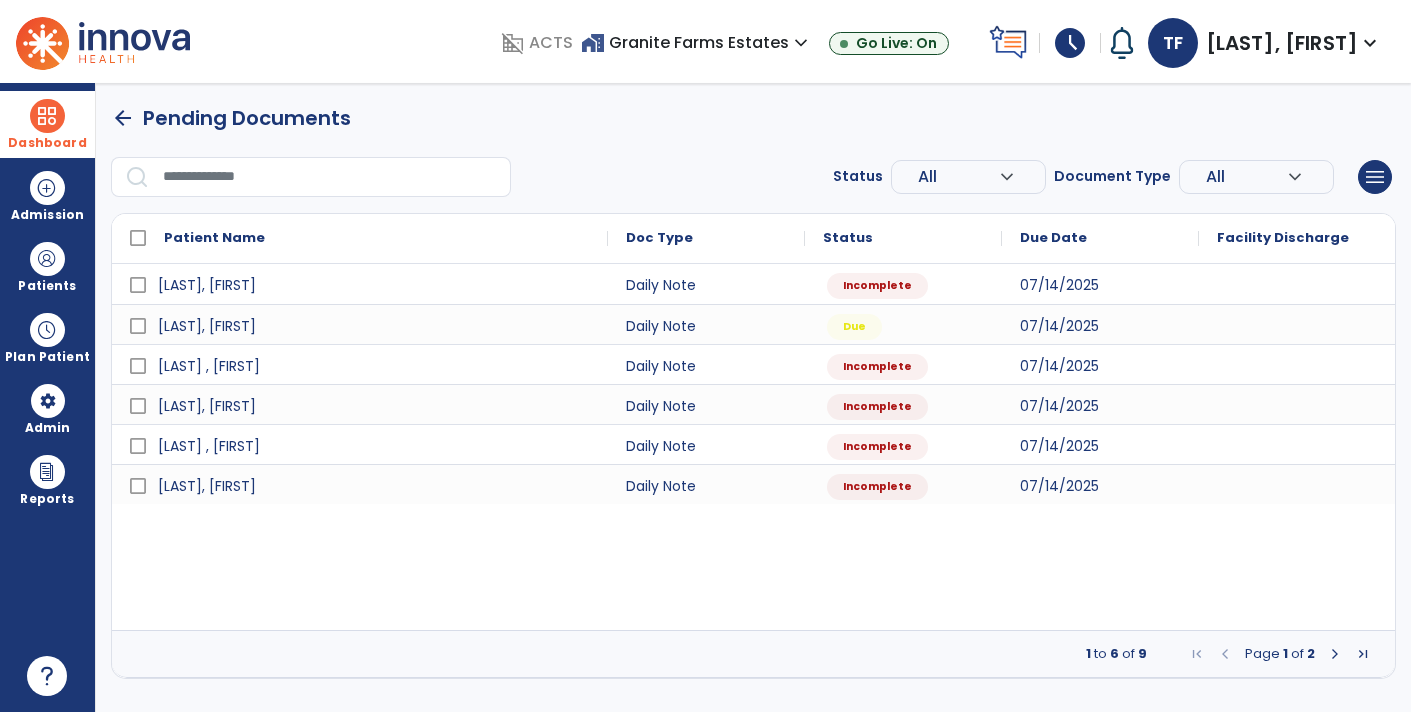 scroll, scrollTop: 0, scrollLeft: 0, axis: both 